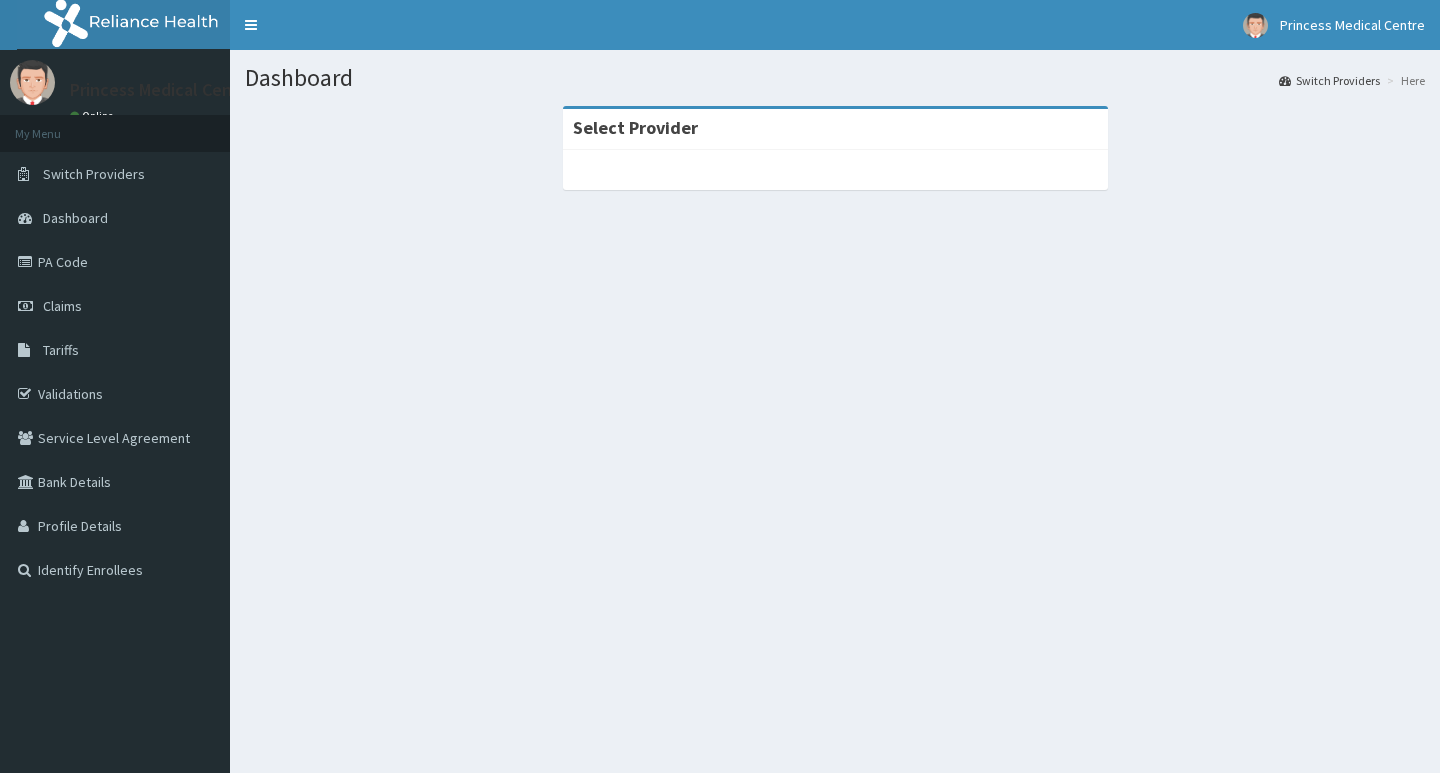scroll, scrollTop: 0, scrollLeft: 0, axis: both 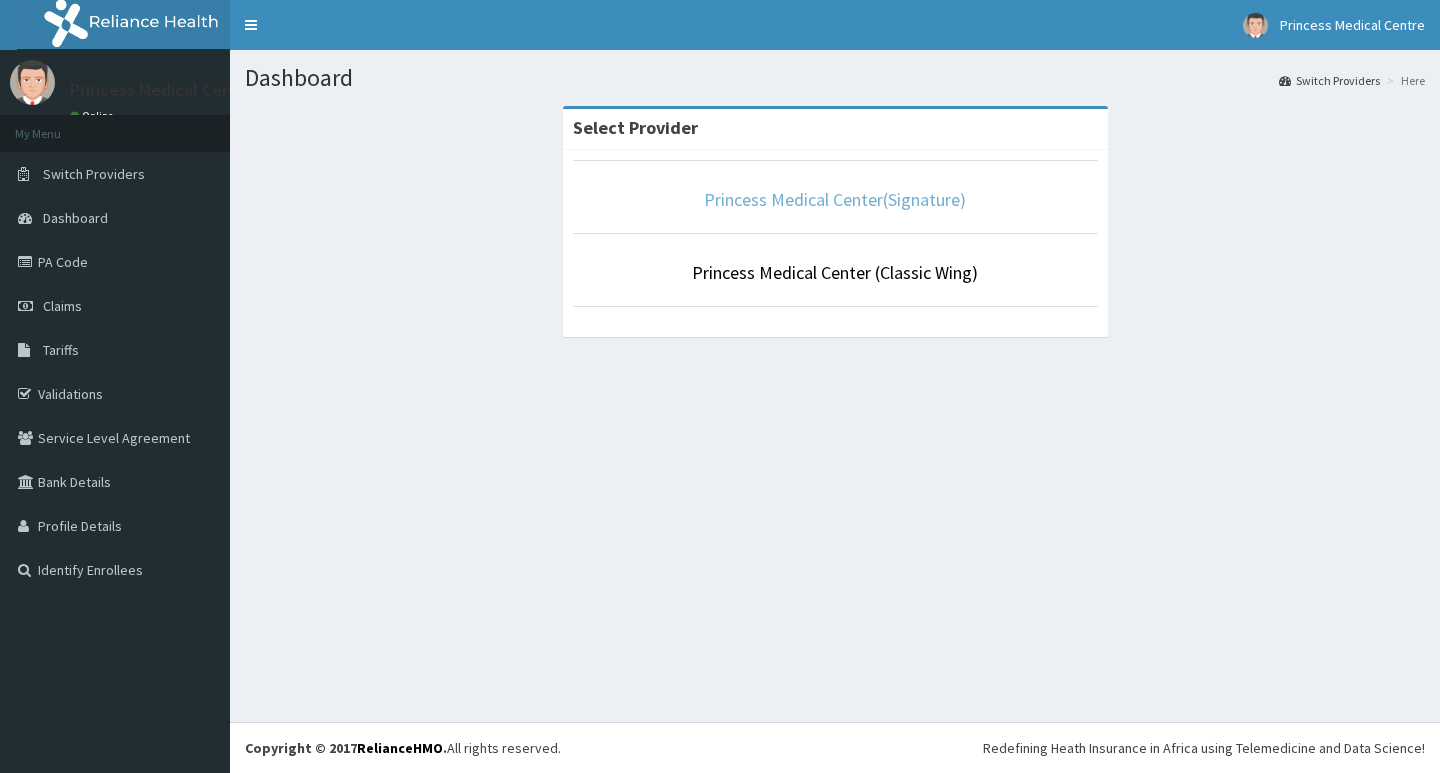 click on "Princess Medical Center(Signature)" at bounding box center [835, 199] 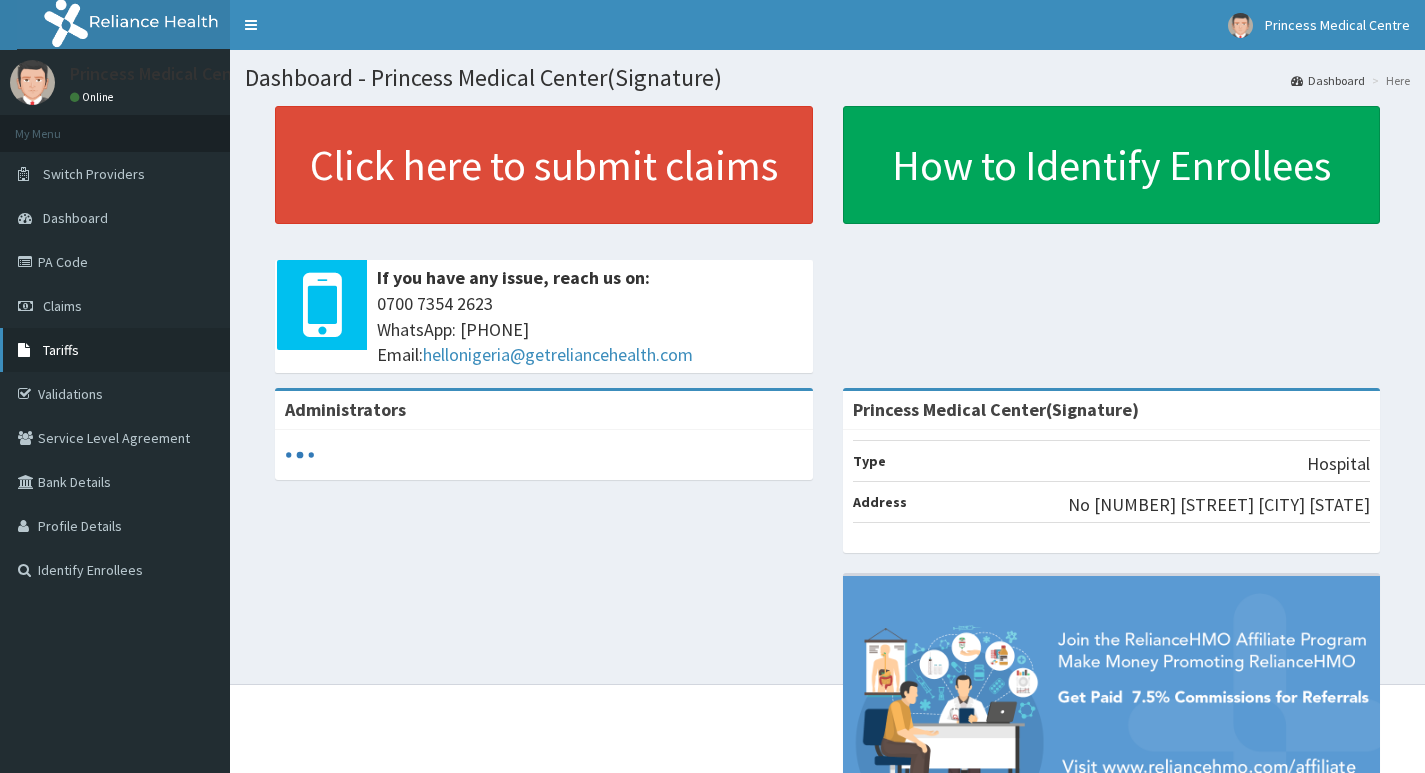scroll, scrollTop: 0, scrollLeft: 0, axis: both 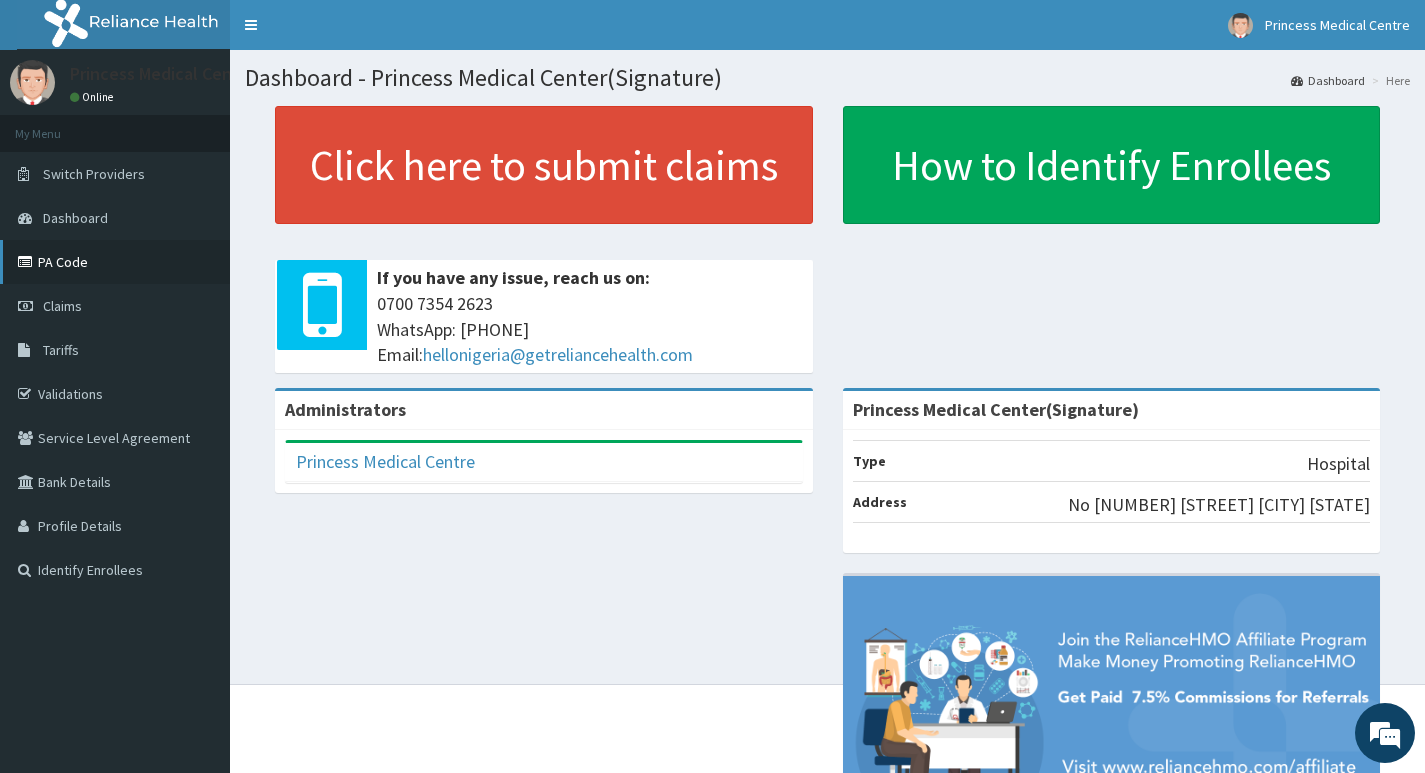 click on "PA Code" at bounding box center (115, 262) 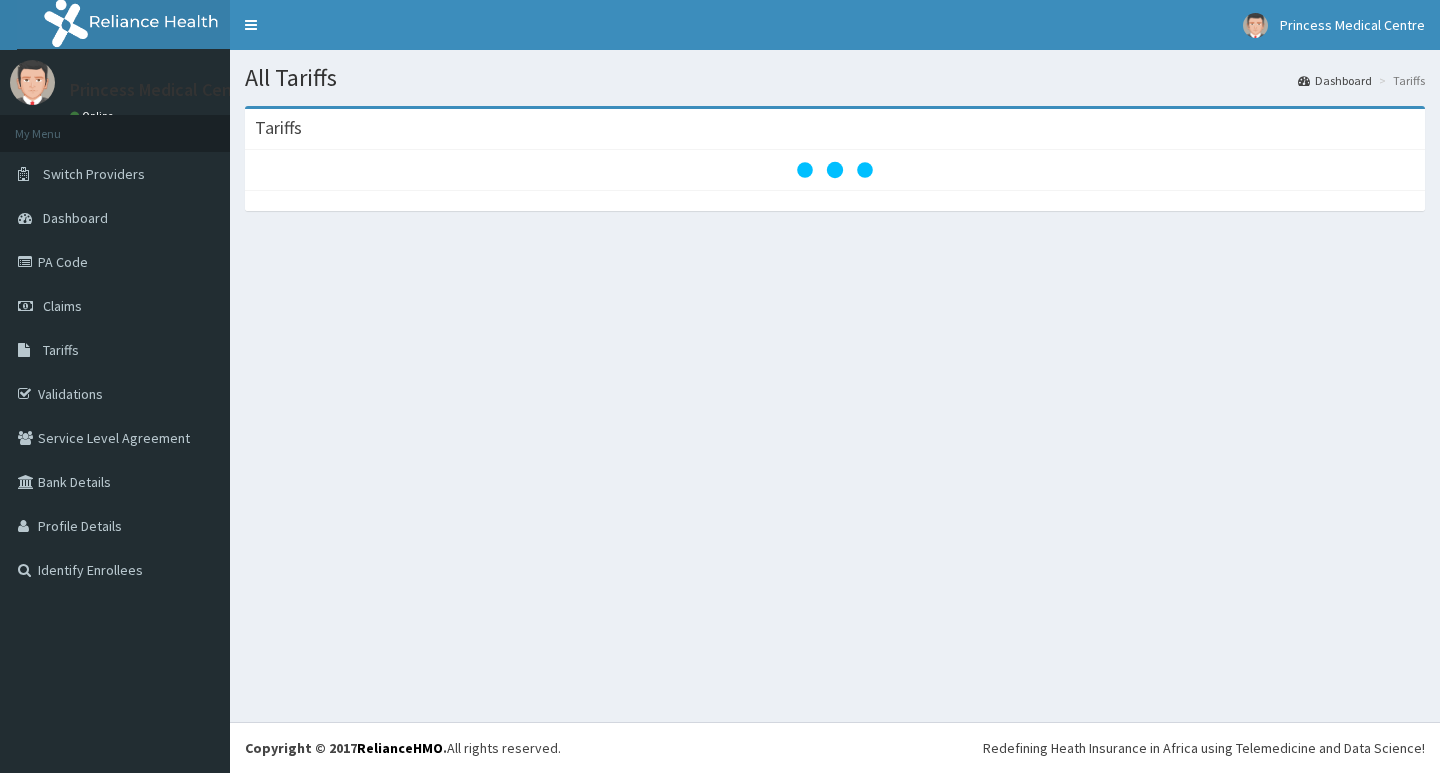 scroll, scrollTop: 0, scrollLeft: 0, axis: both 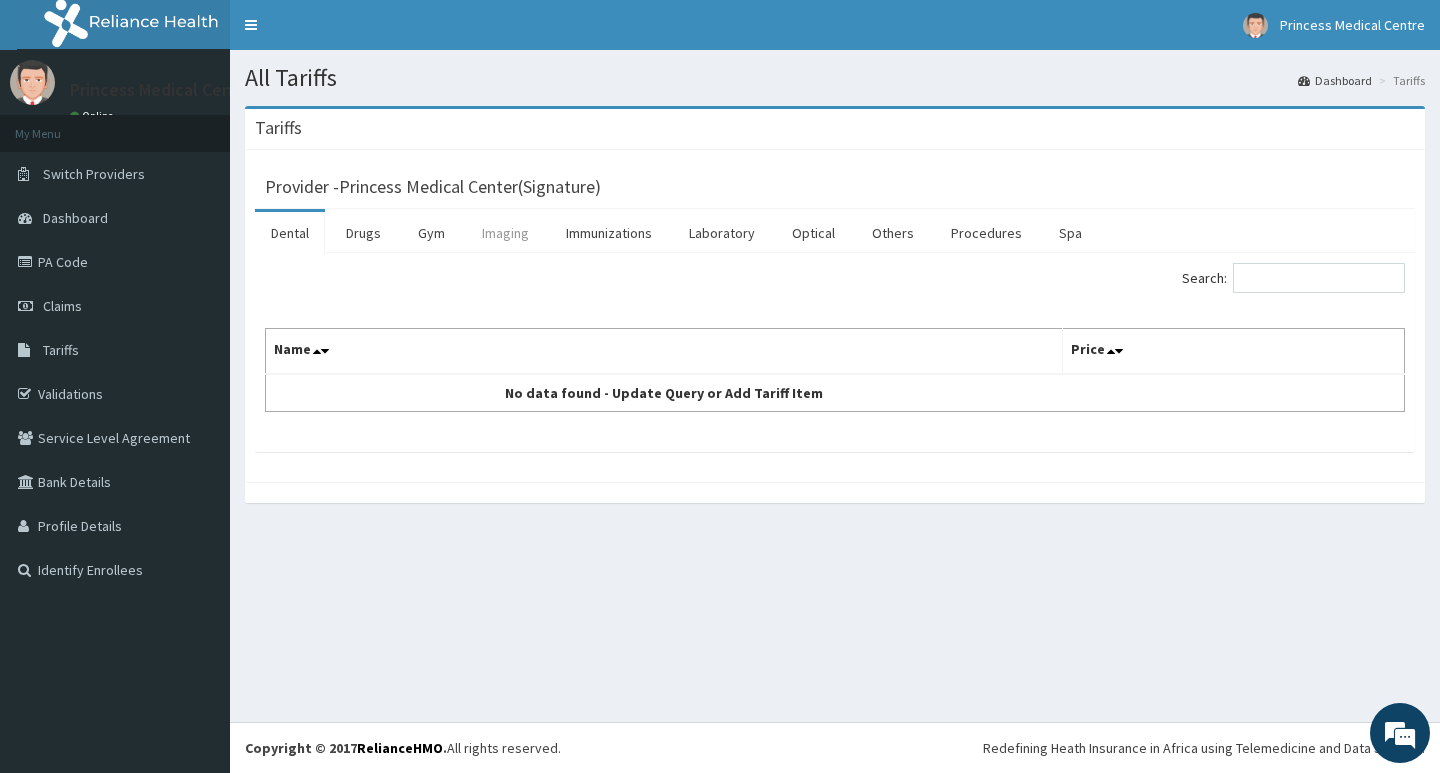 click on "Imaging" at bounding box center [505, 233] 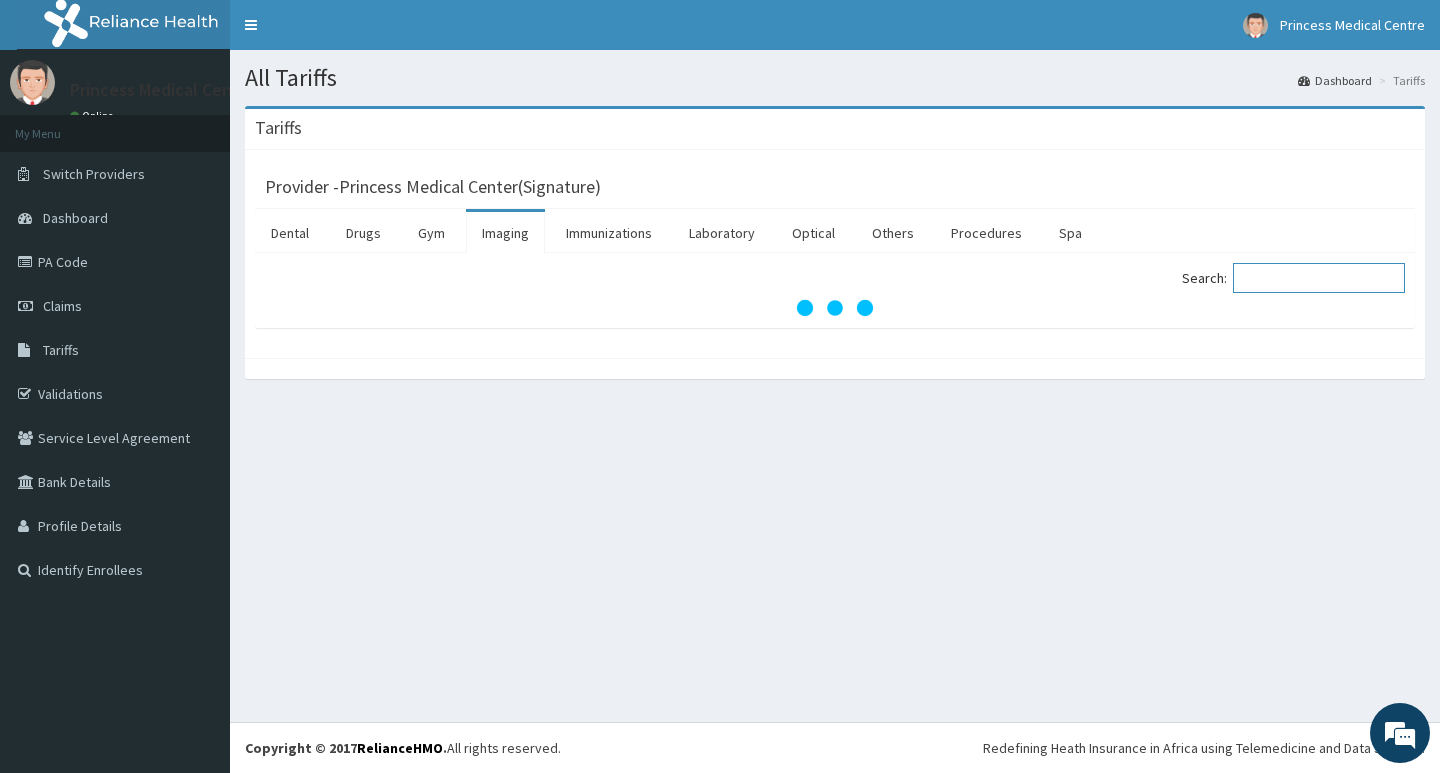 click on "Search:" at bounding box center [1319, 278] 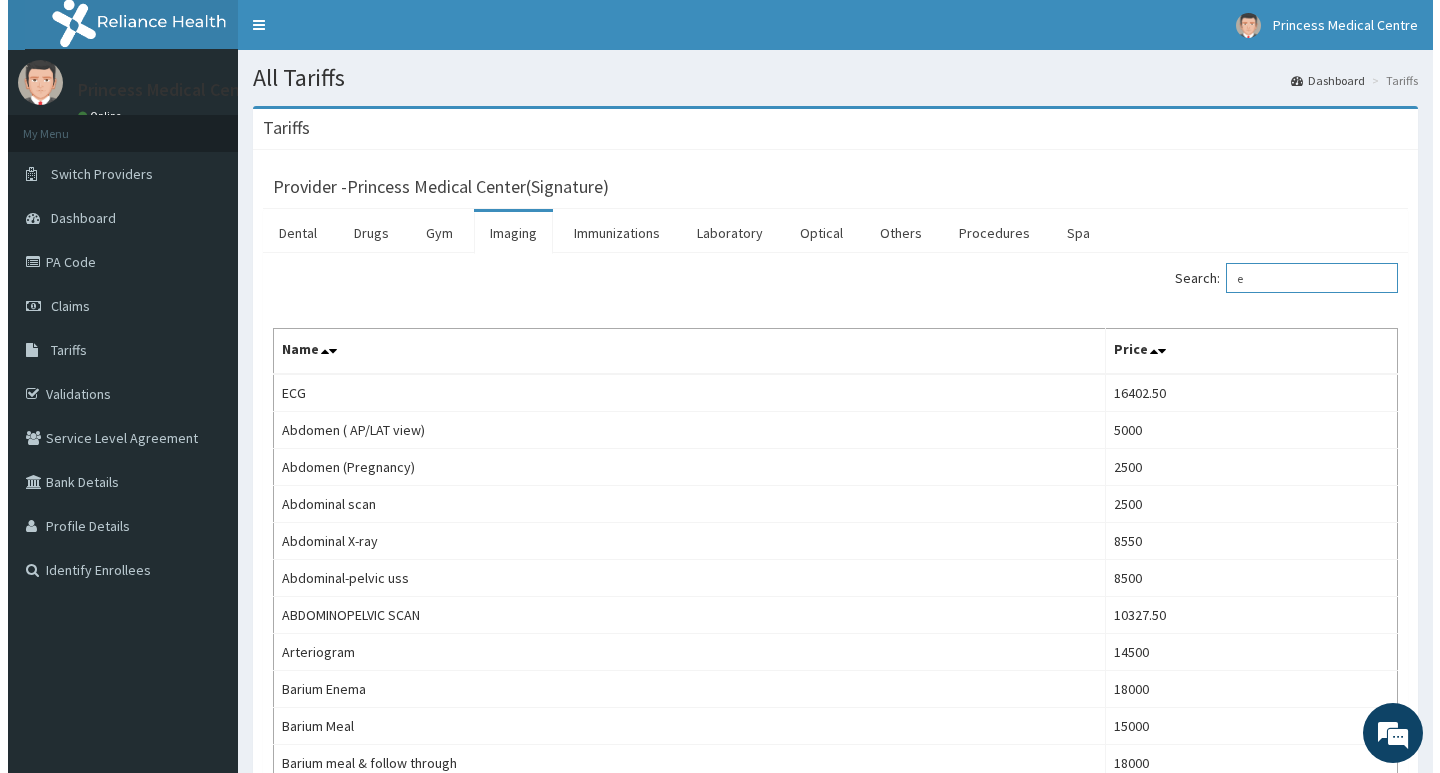 scroll, scrollTop: 0, scrollLeft: 0, axis: both 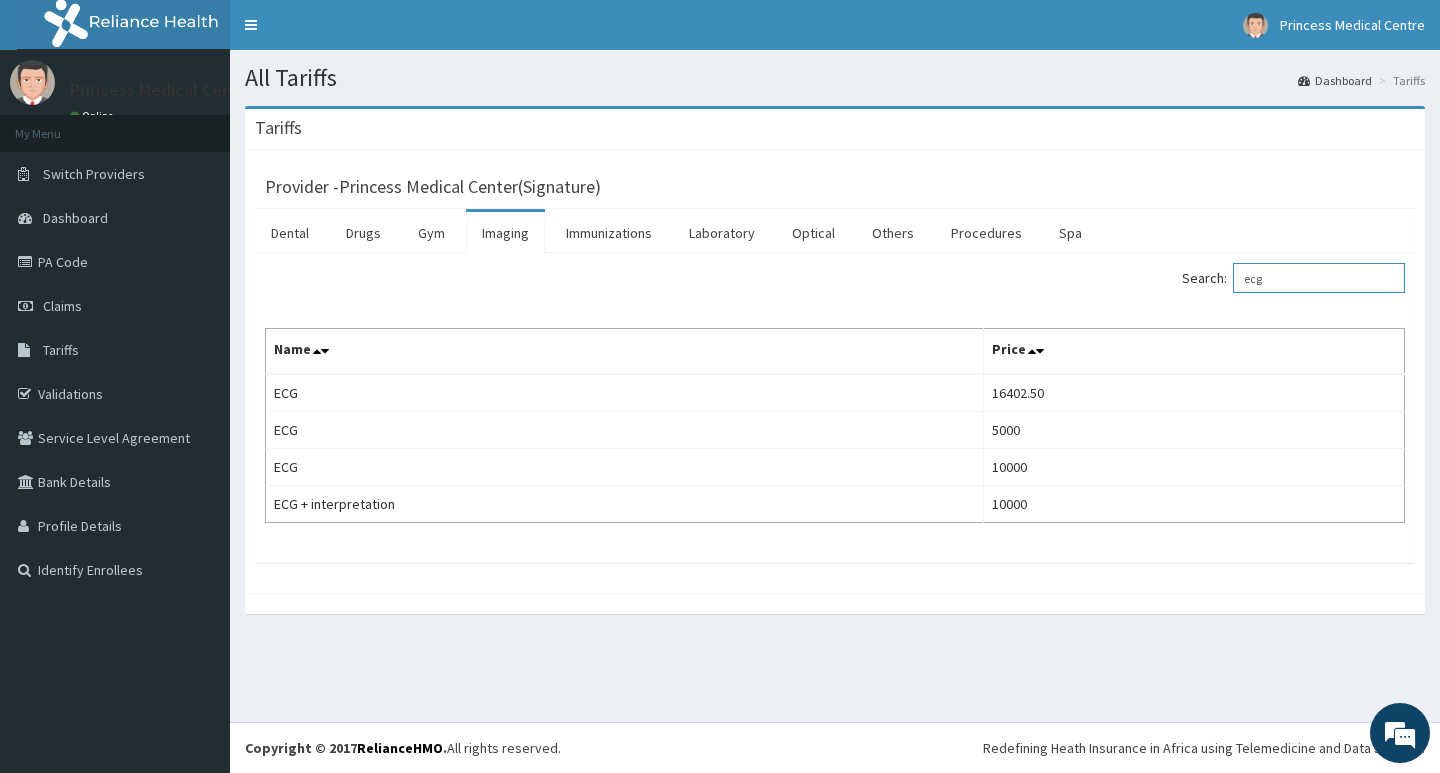 click on "ecg" at bounding box center [1319, 278] 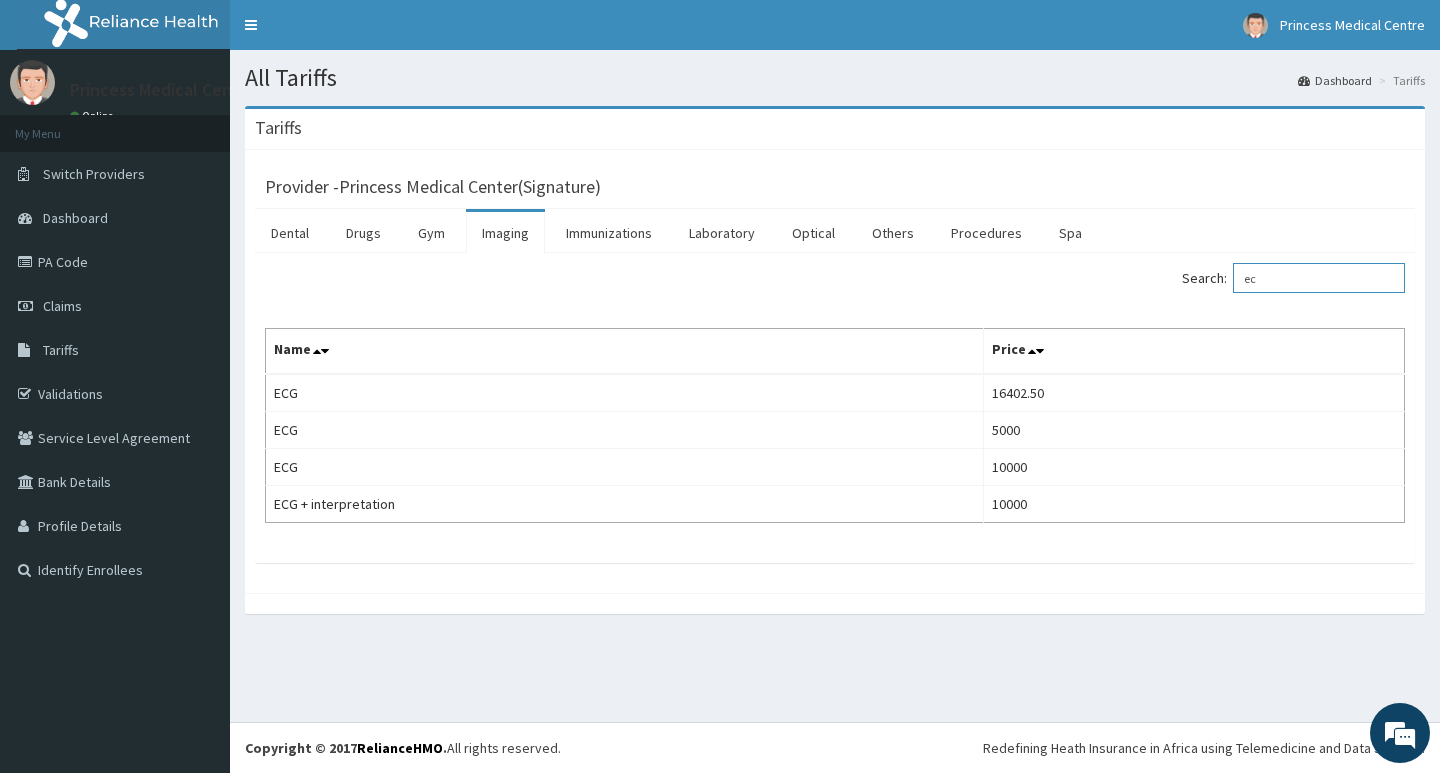 type on "e" 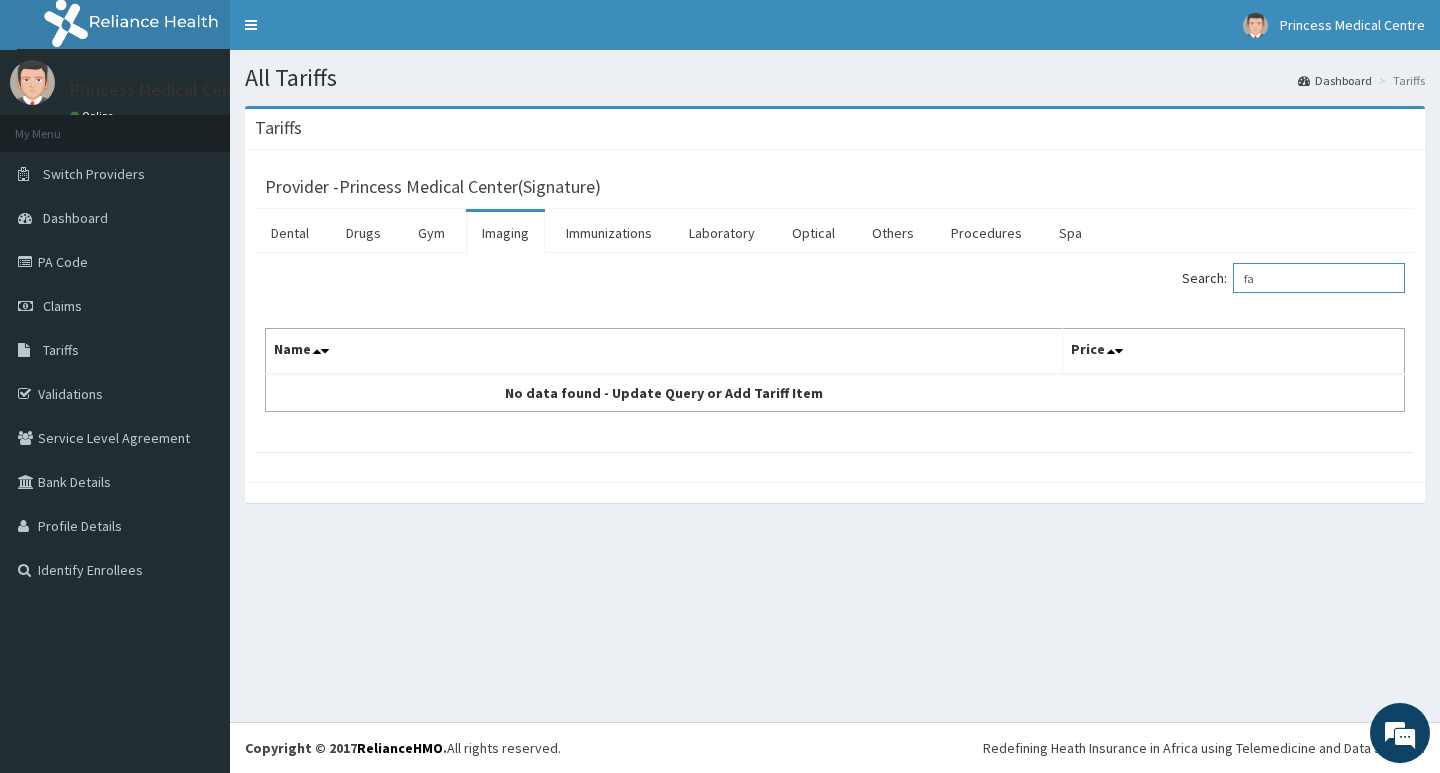 type on "f" 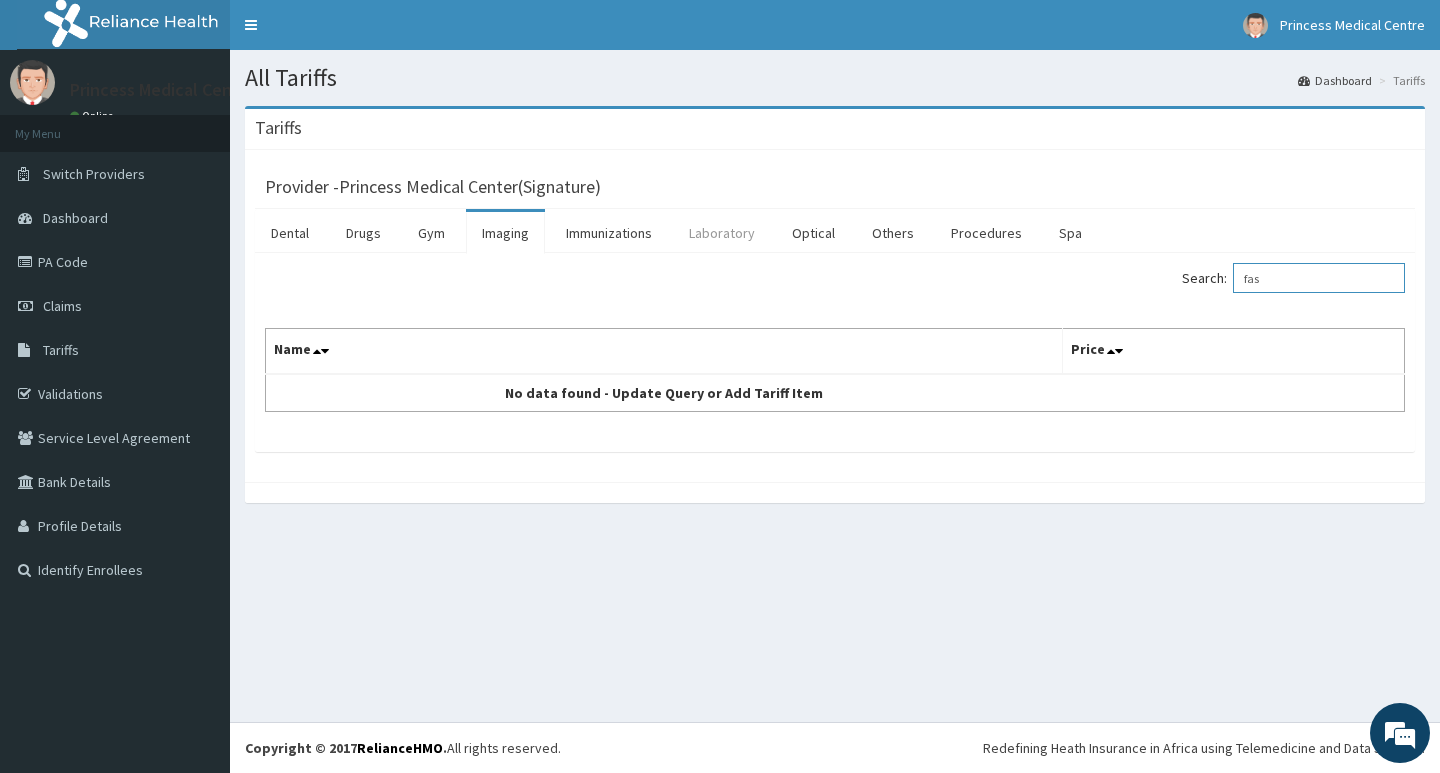 type on "fas" 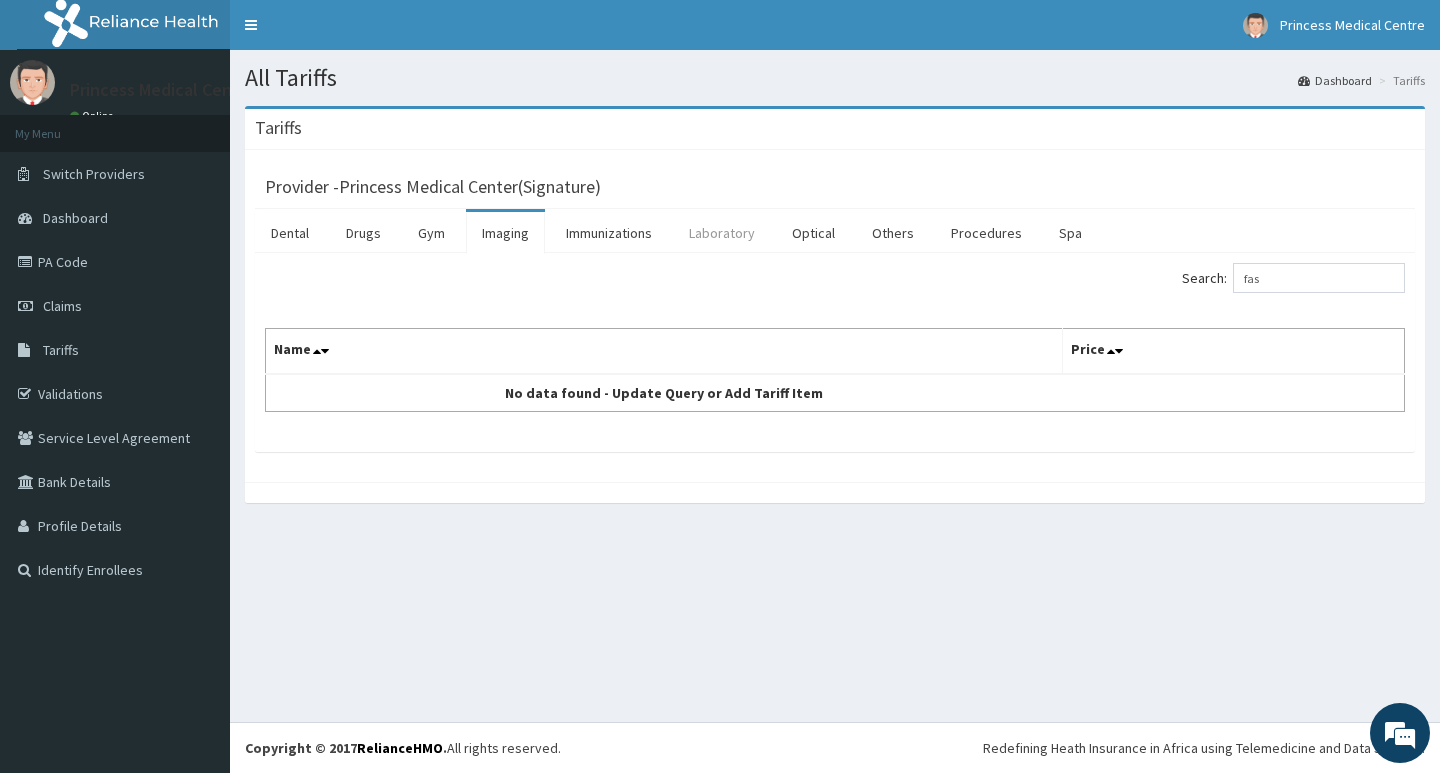 click on "Laboratory" at bounding box center [722, 233] 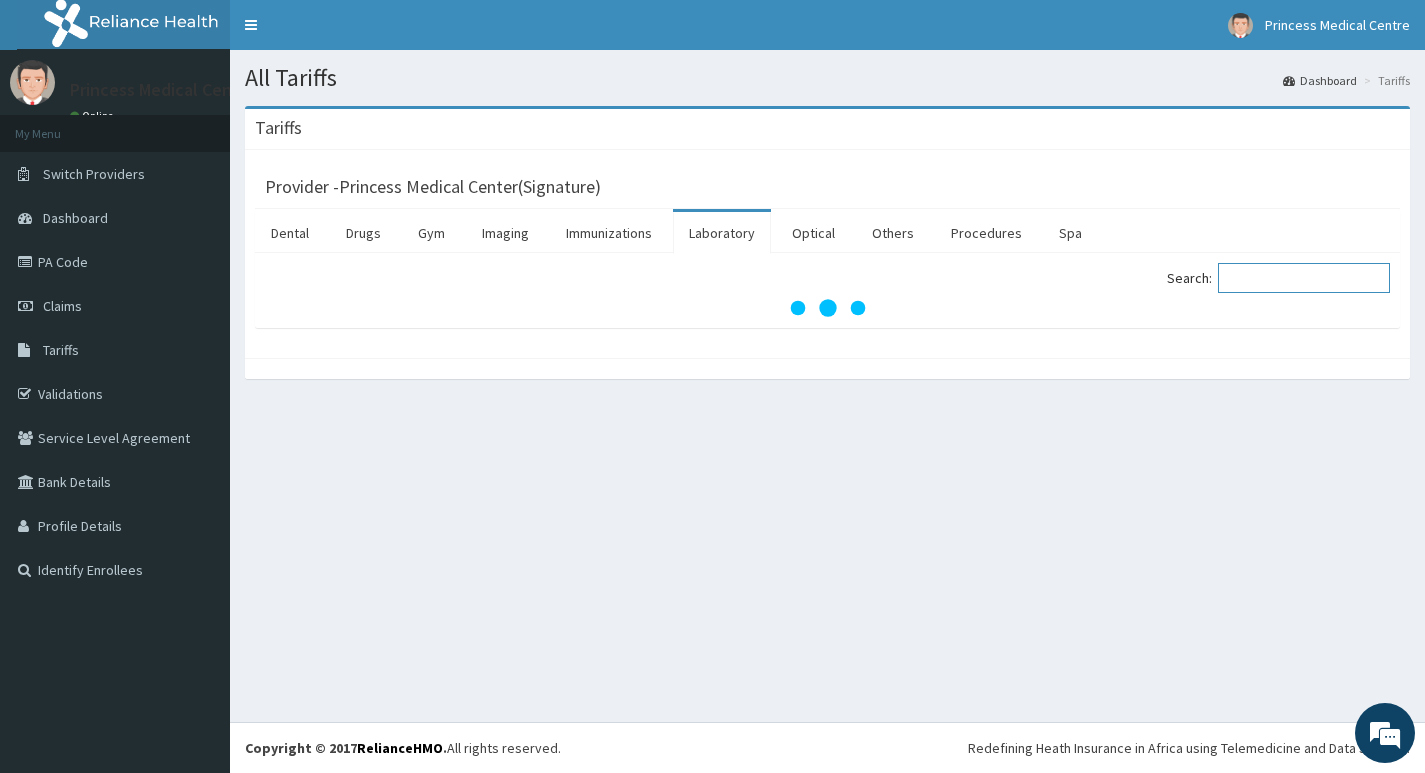 click on "Search:" at bounding box center (1304, 278) 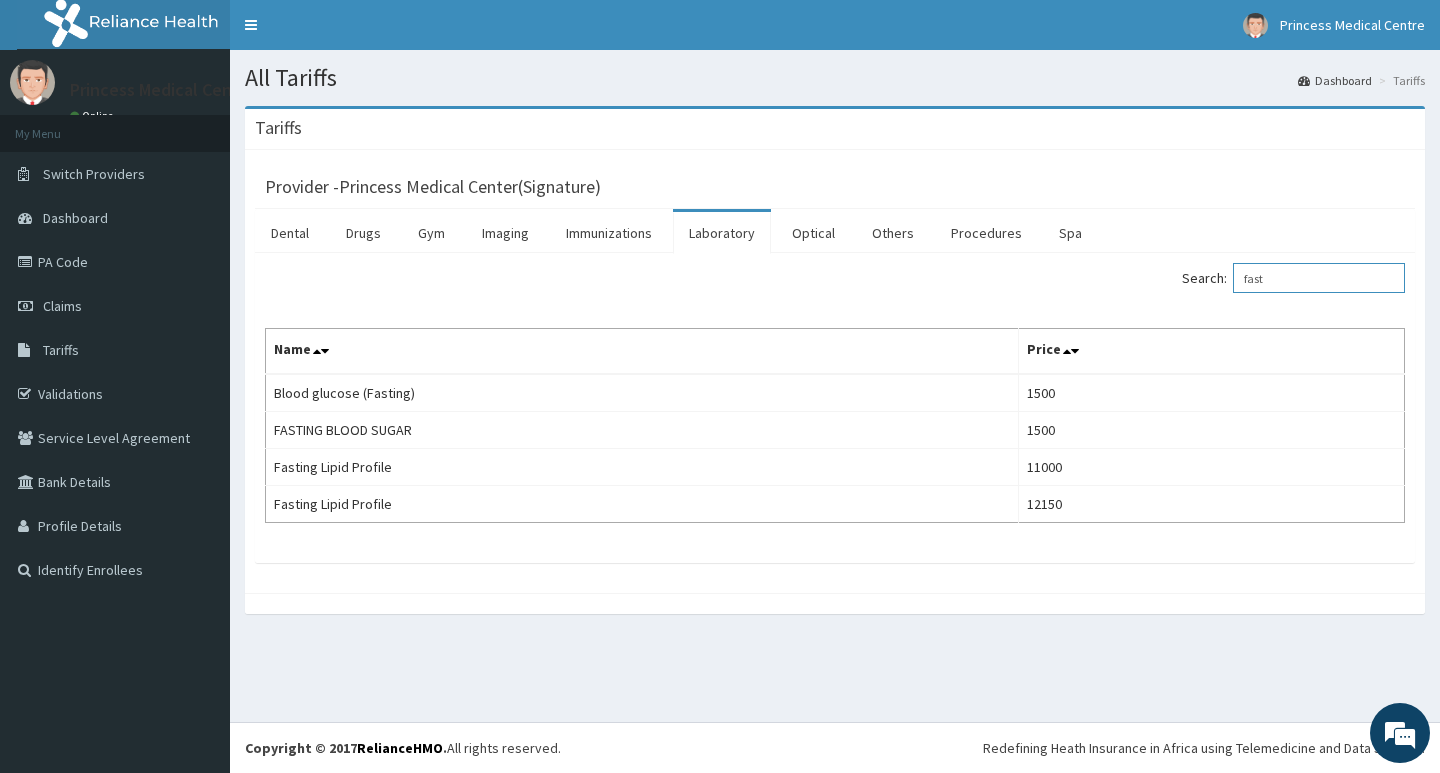type on "fast" 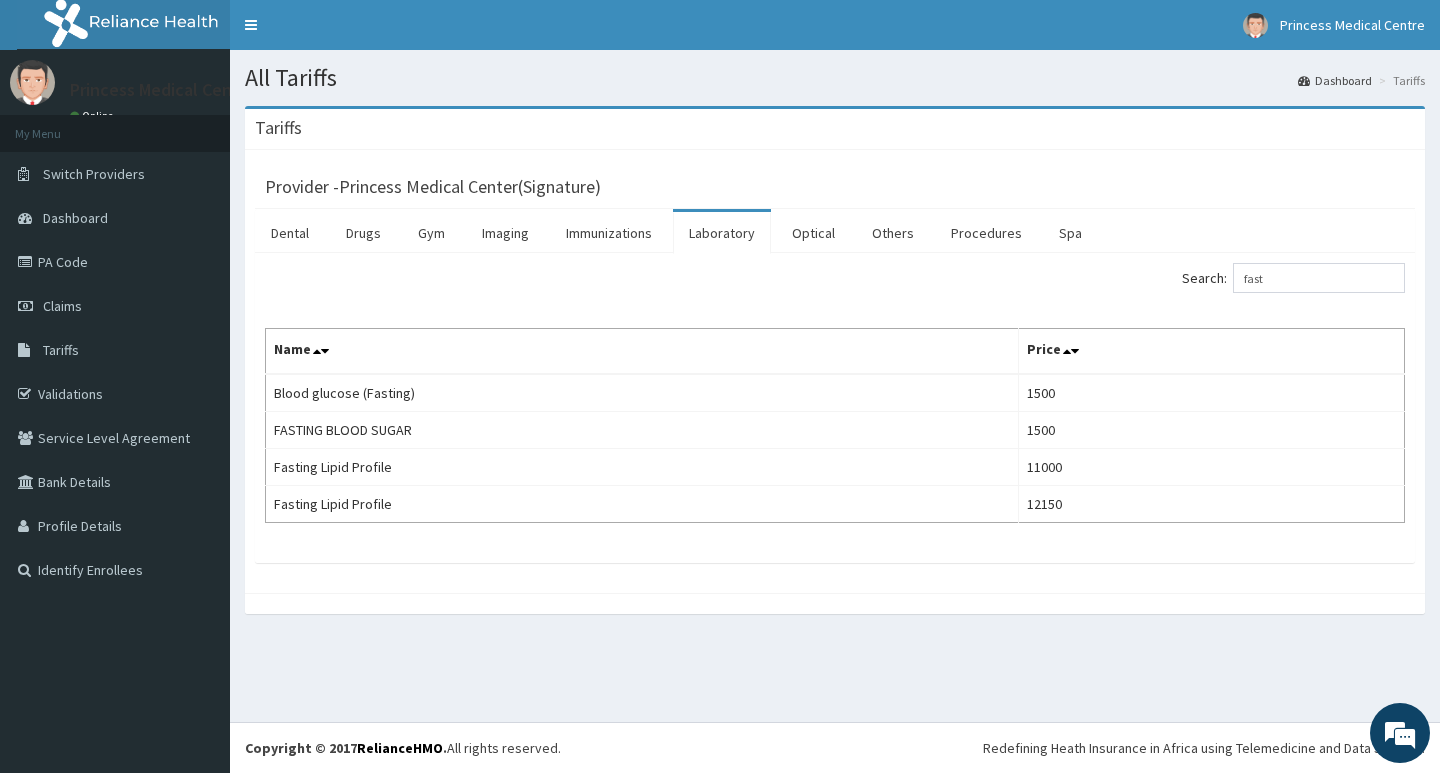 click on "Laboratory" at bounding box center [722, 233] 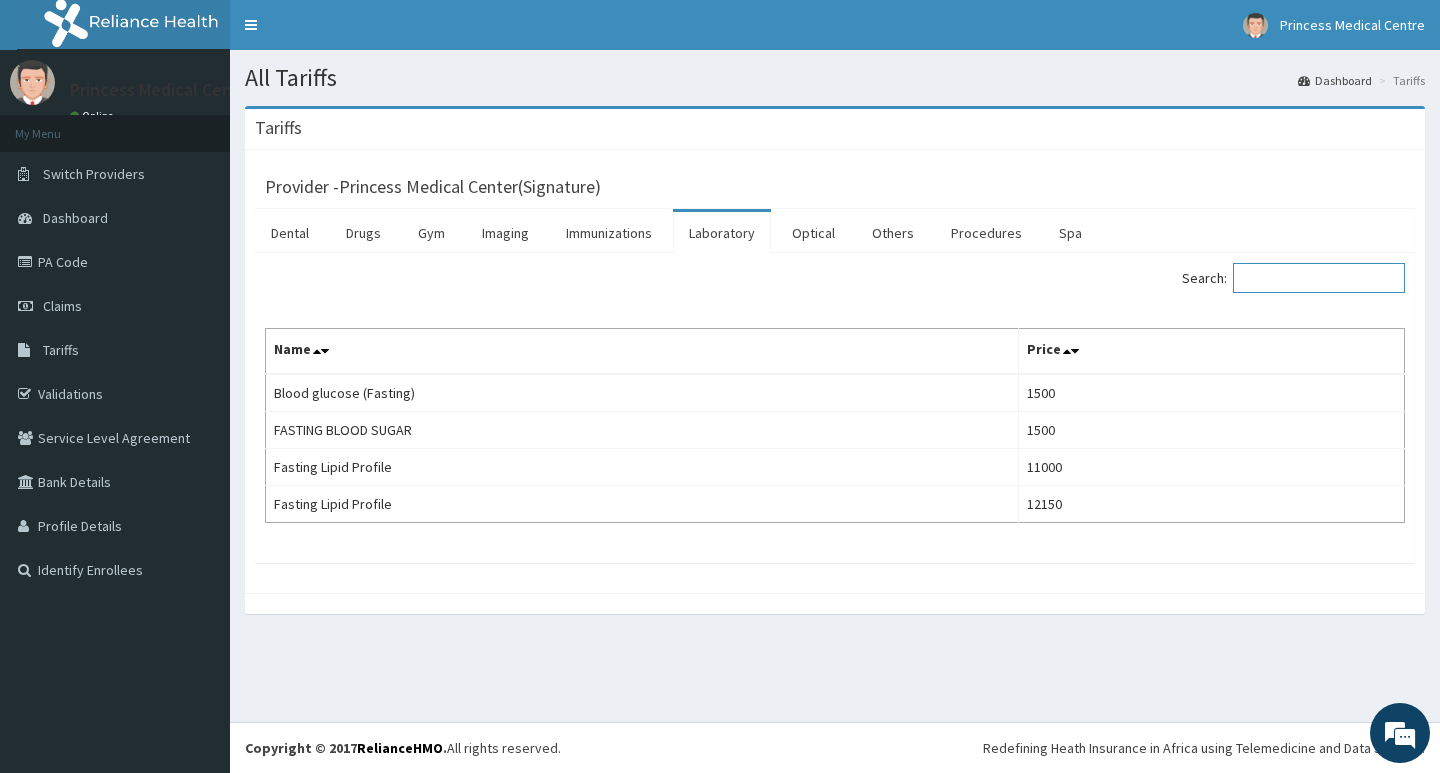 click on "Search:" at bounding box center (1319, 278) 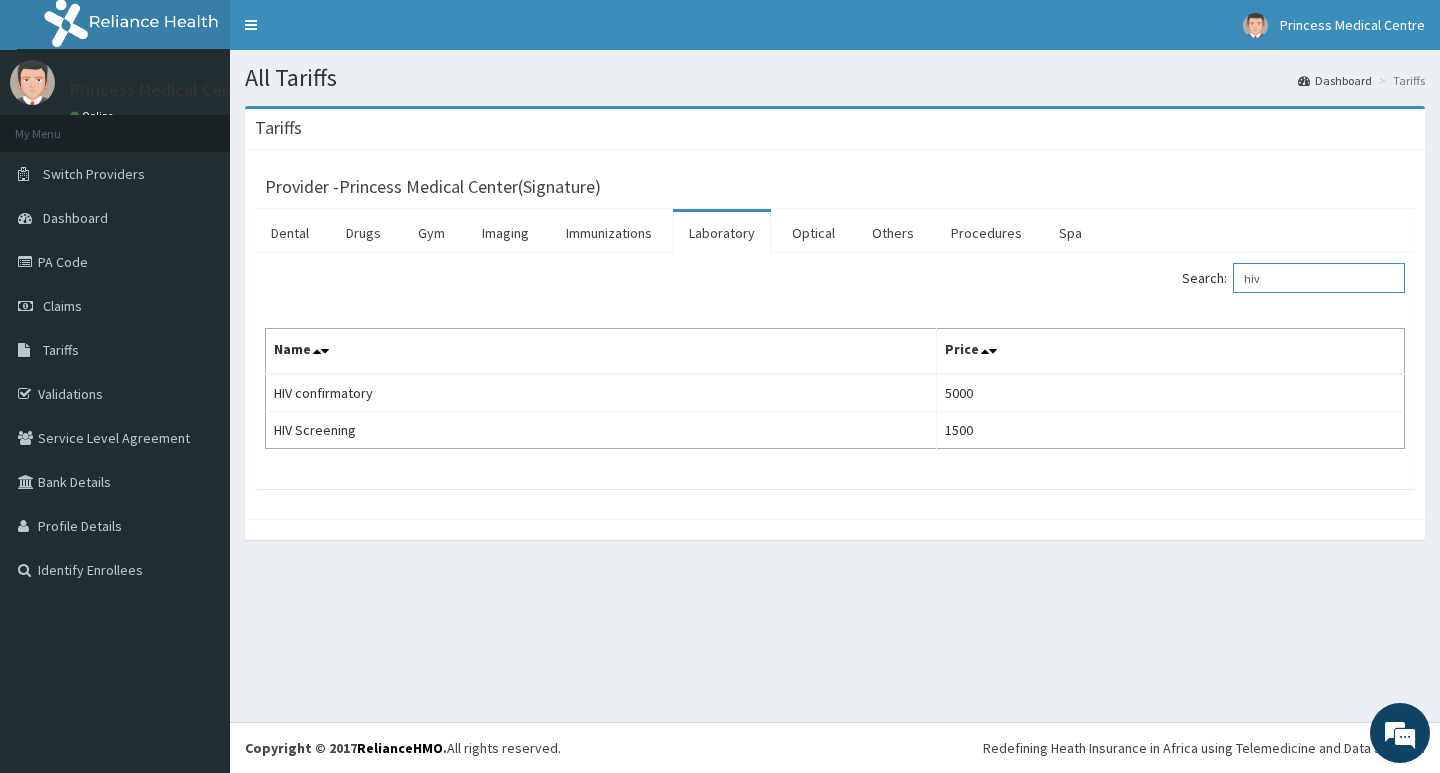 click on "hiv" at bounding box center [1319, 278] 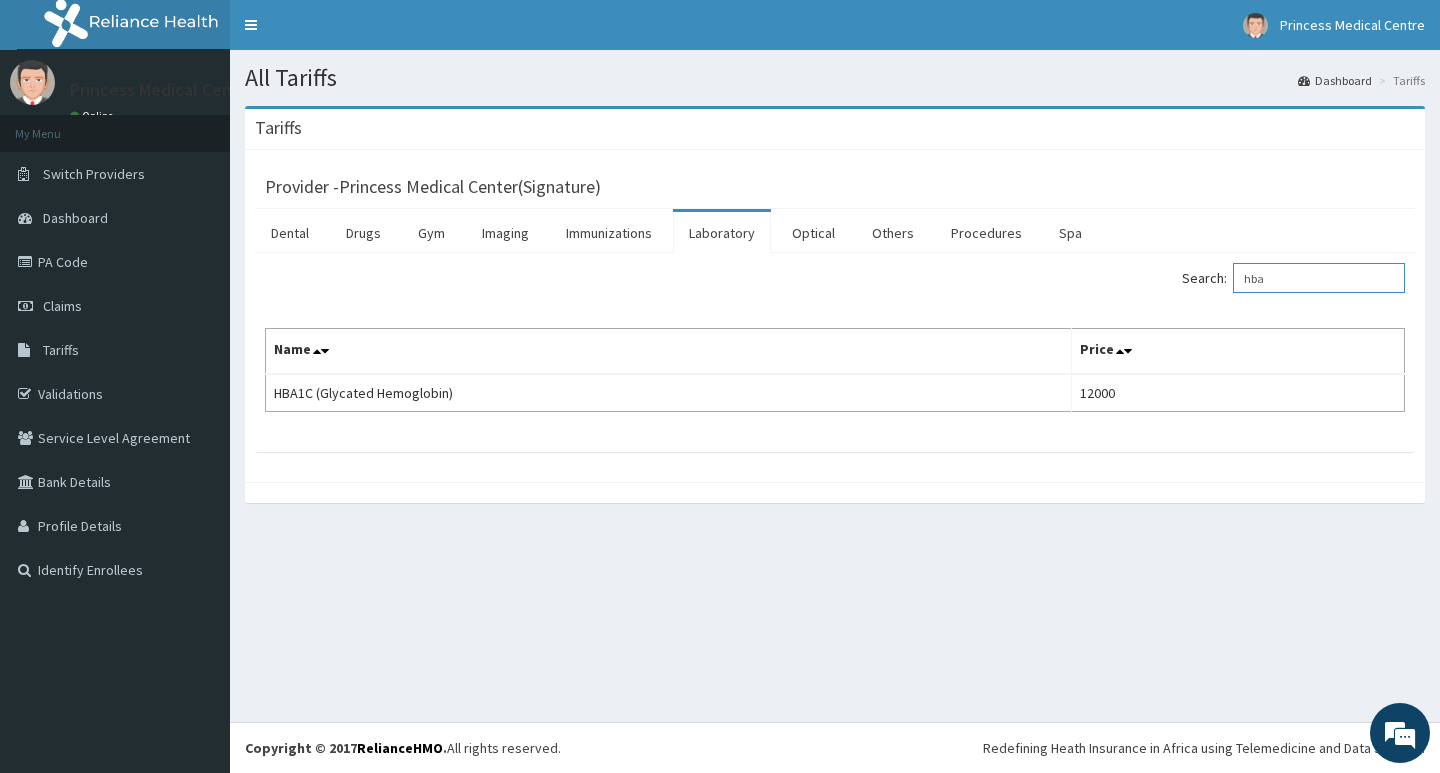 click on "hba" at bounding box center (1319, 278) 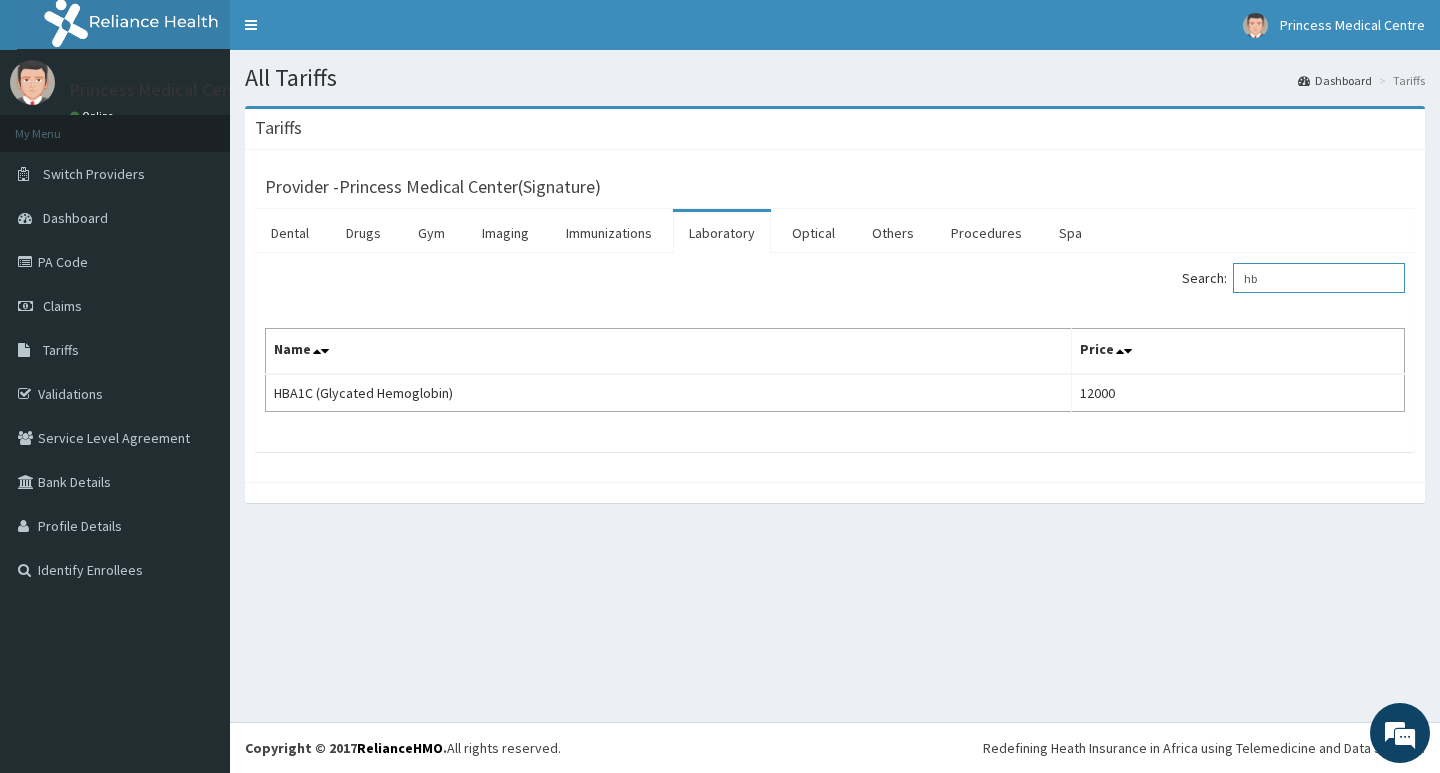 type on "h" 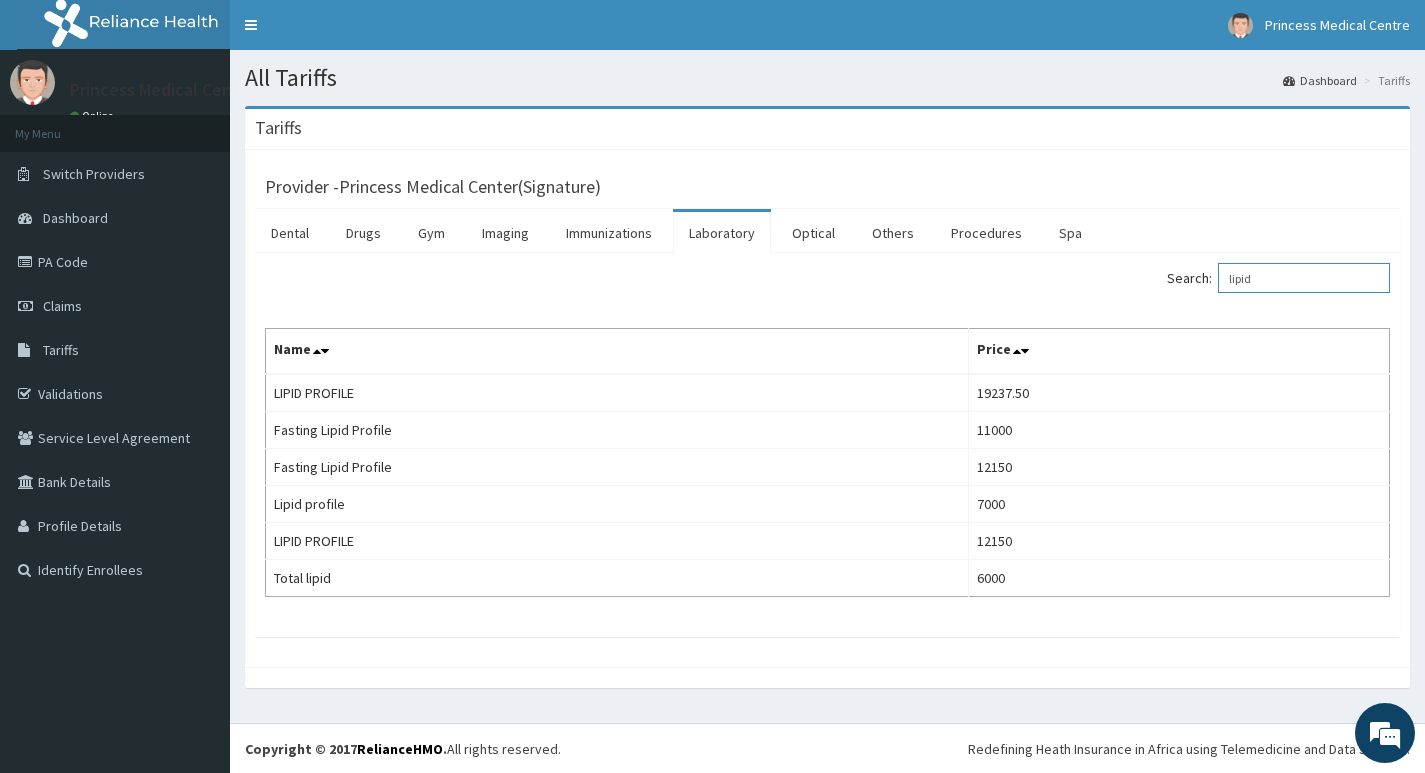 click on "lipid" at bounding box center (1304, 278) 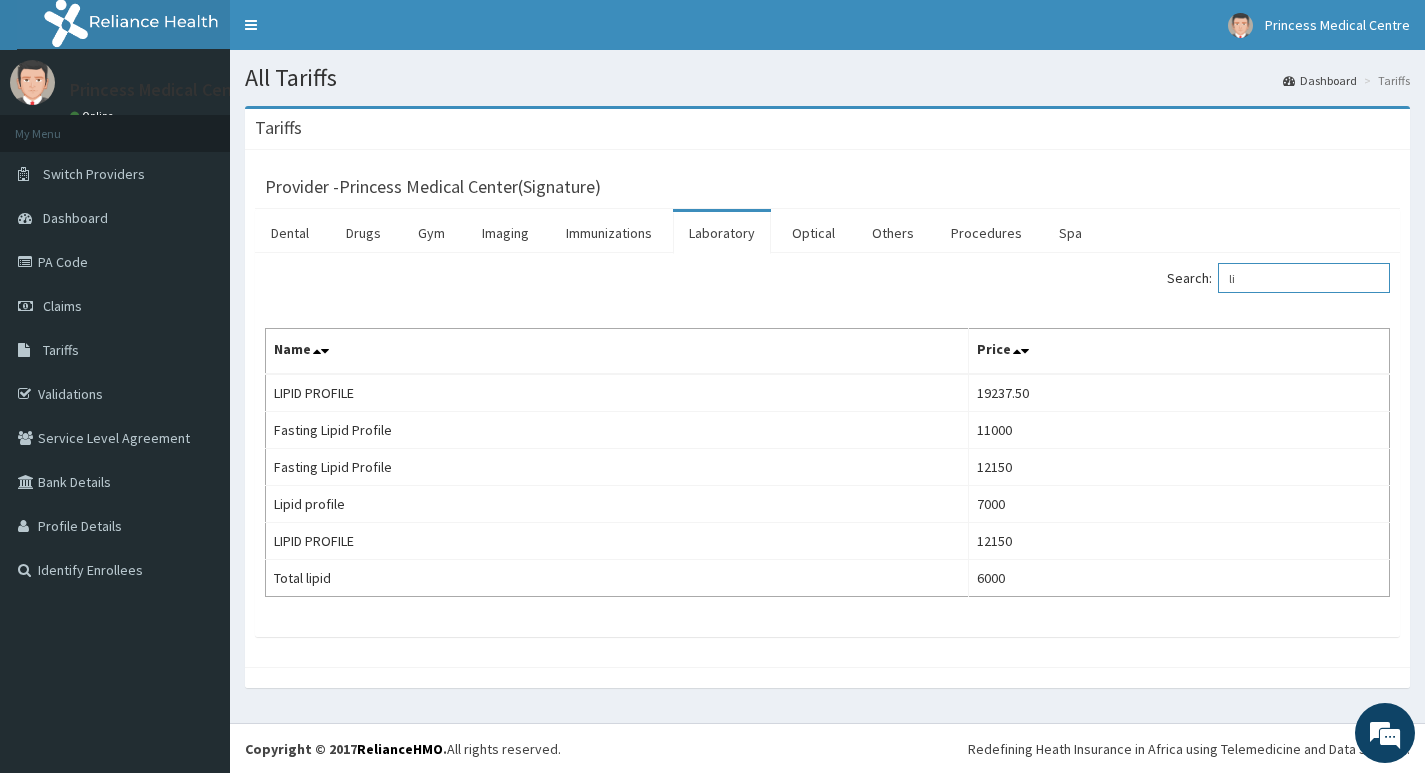 type on "l" 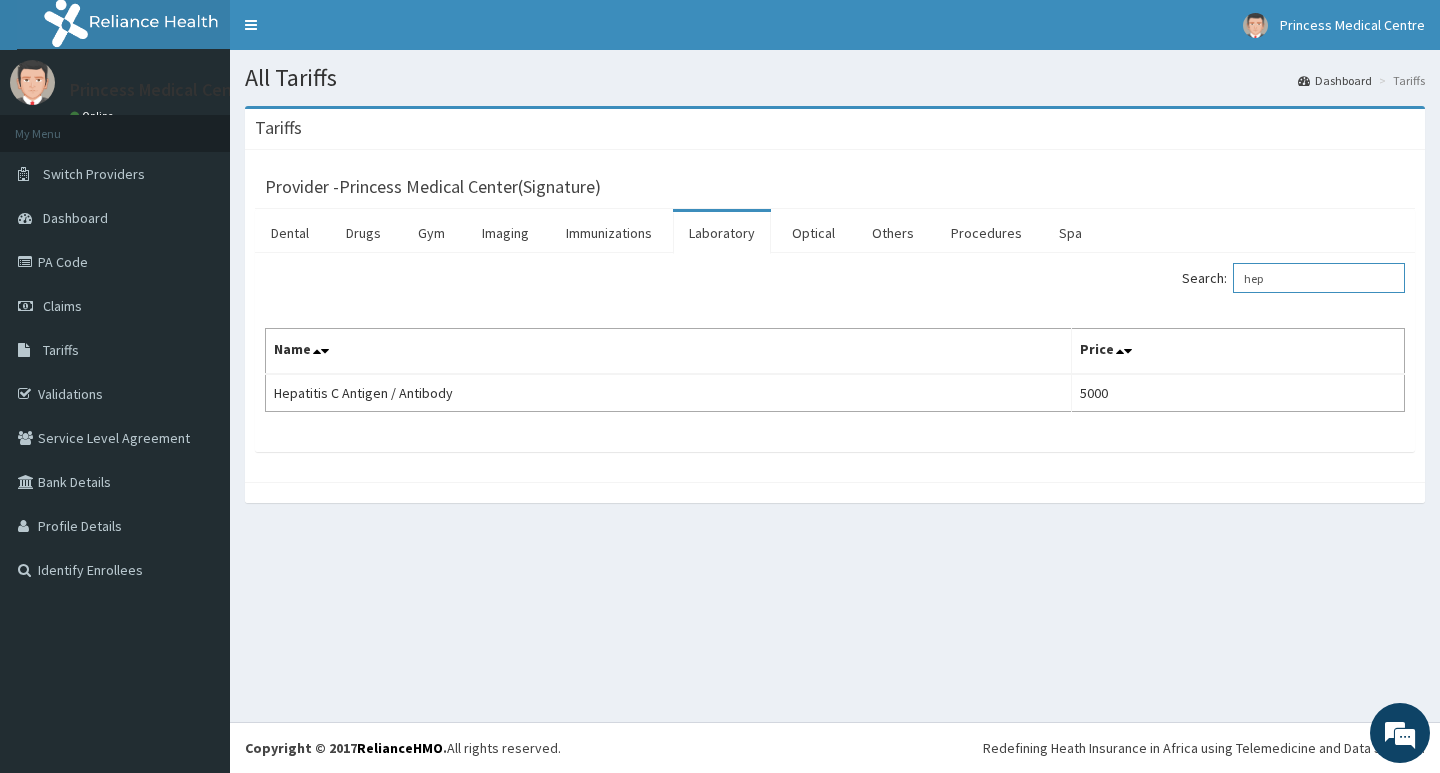 click on "hep" at bounding box center (1319, 278) 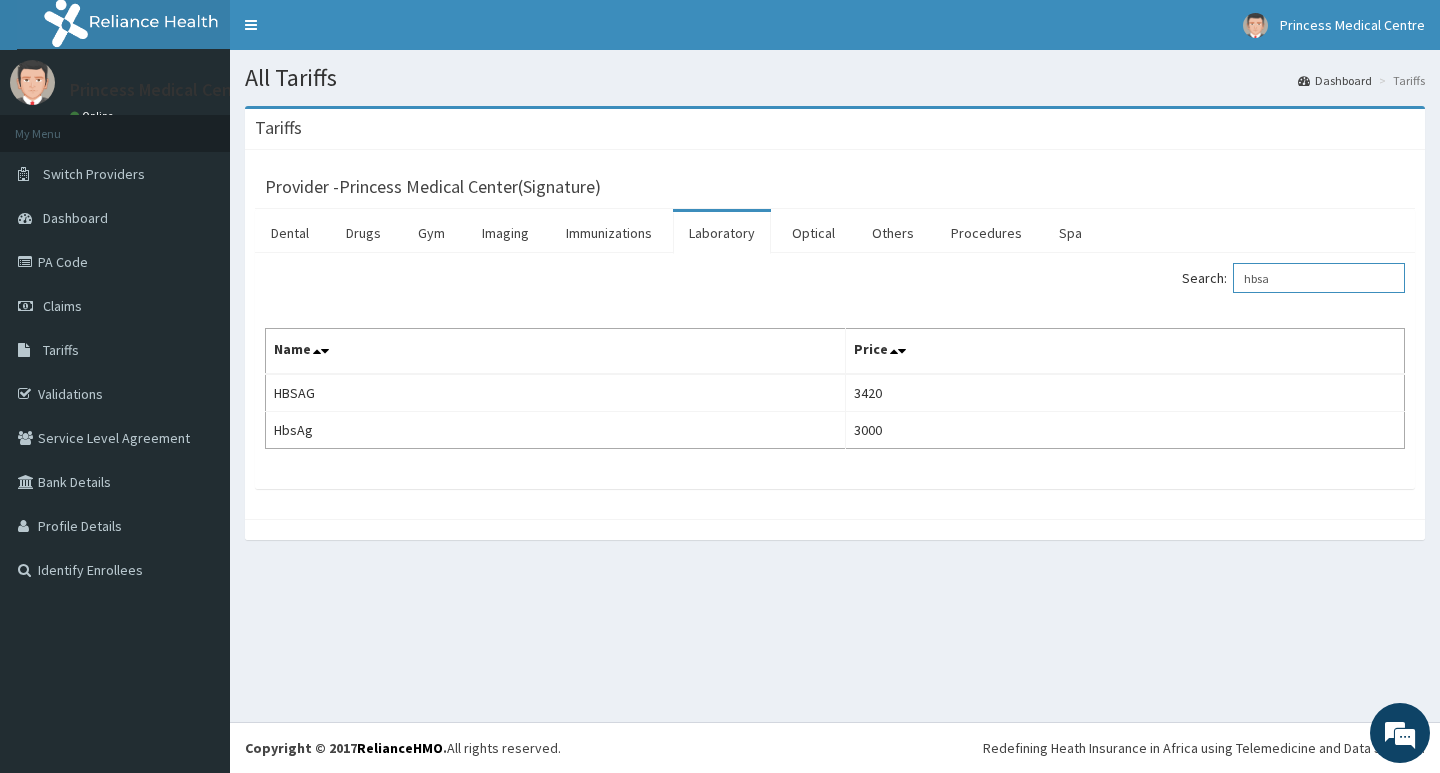 type on "hbsa" 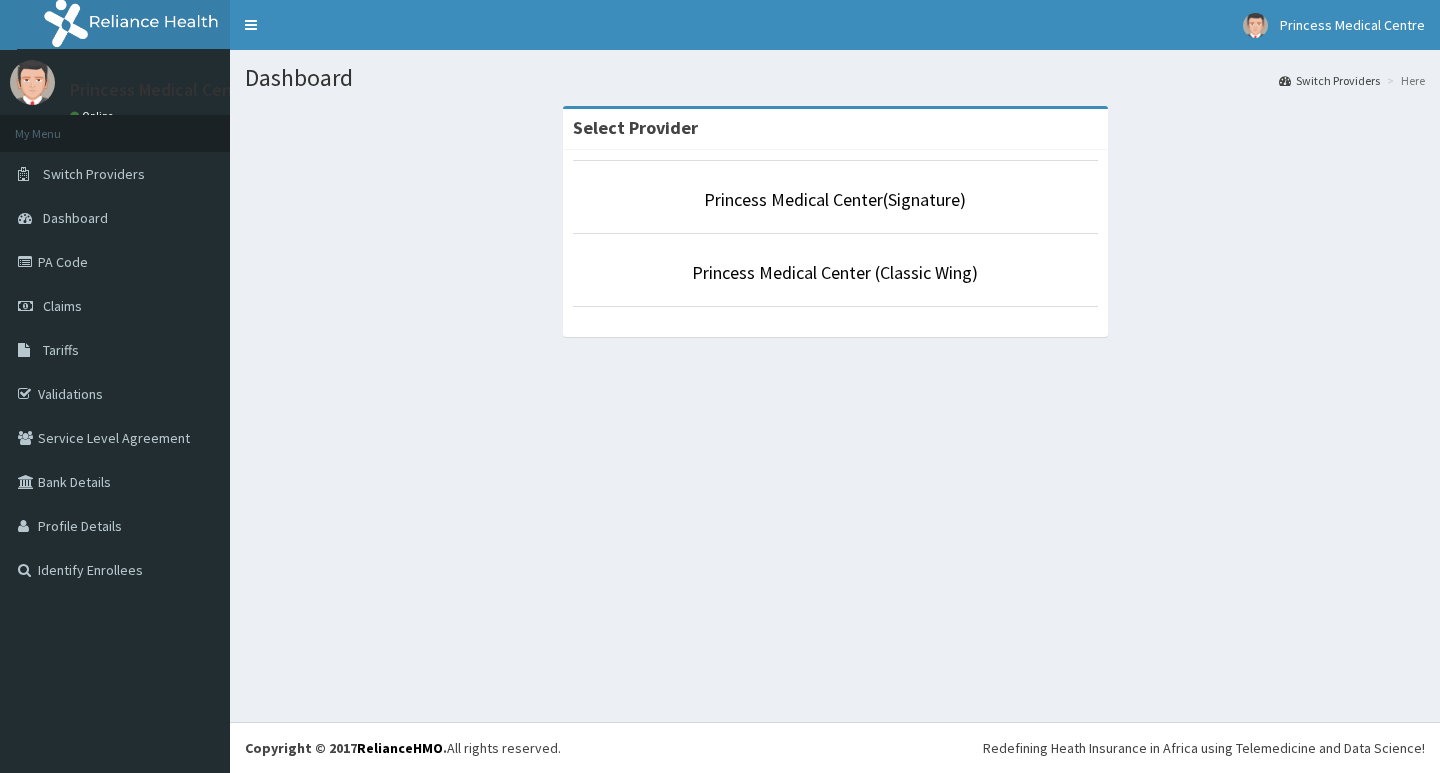 scroll, scrollTop: 0, scrollLeft: 0, axis: both 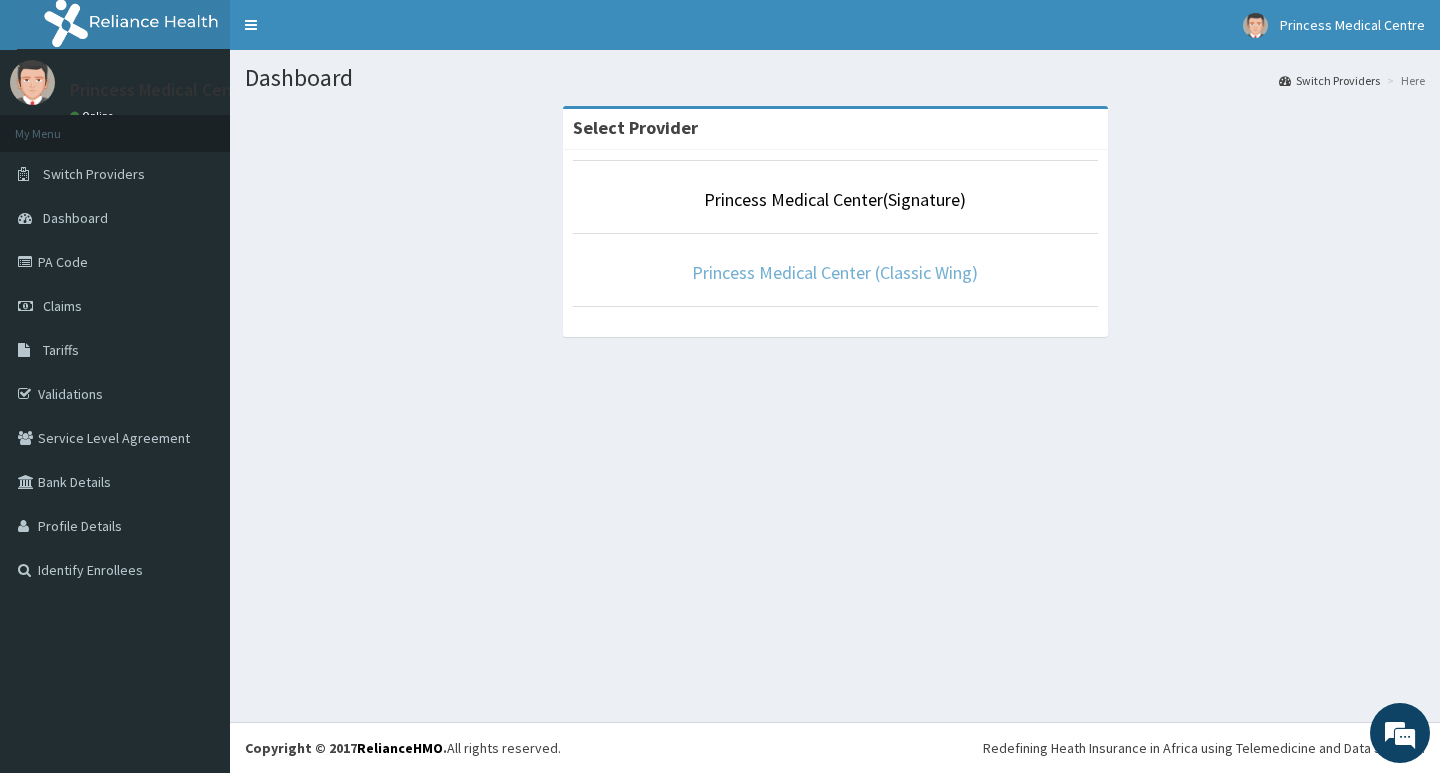 click on "Princess Medical Center (Classic Wing)" at bounding box center [835, 272] 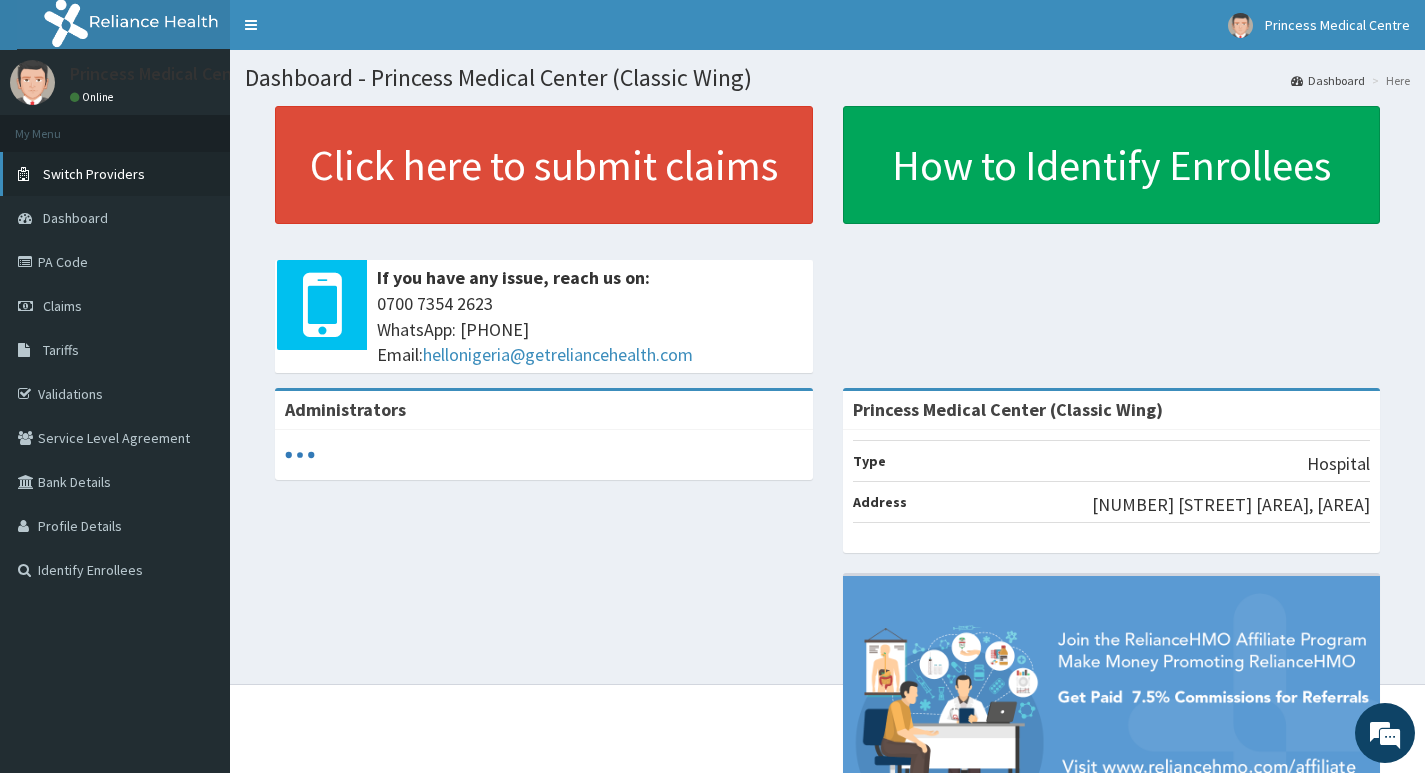 scroll, scrollTop: 0, scrollLeft: 0, axis: both 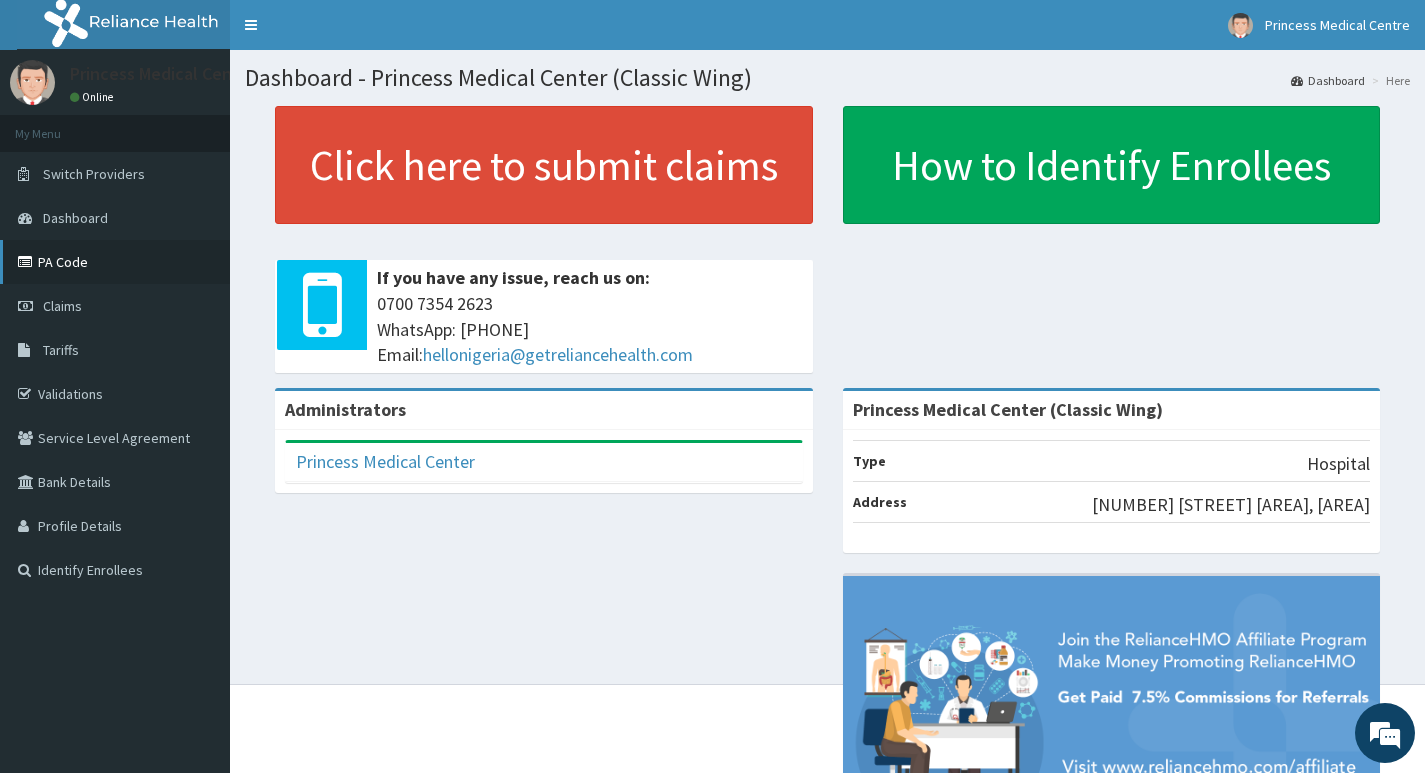 click on "PA Code" at bounding box center (115, 262) 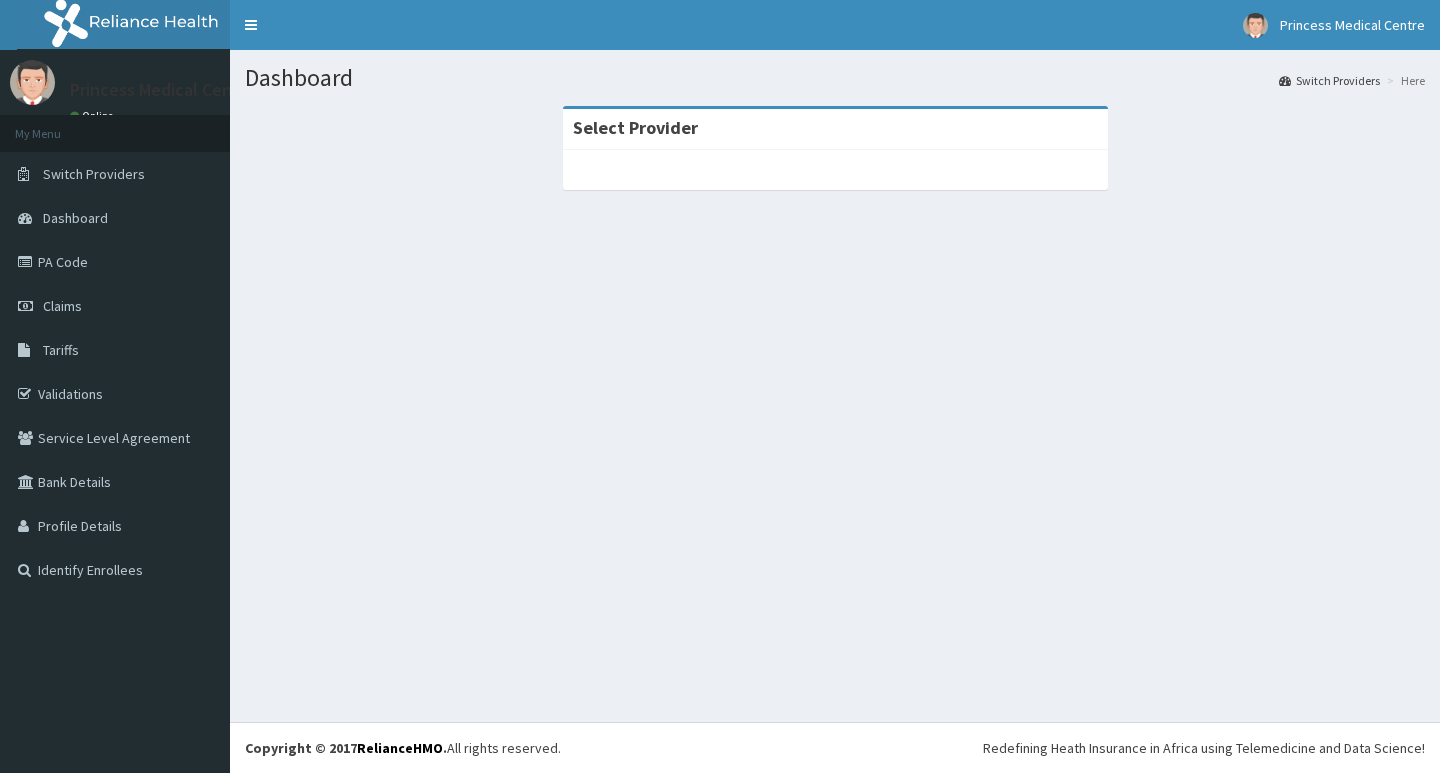 scroll, scrollTop: 0, scrollLeft: 0, axis: both 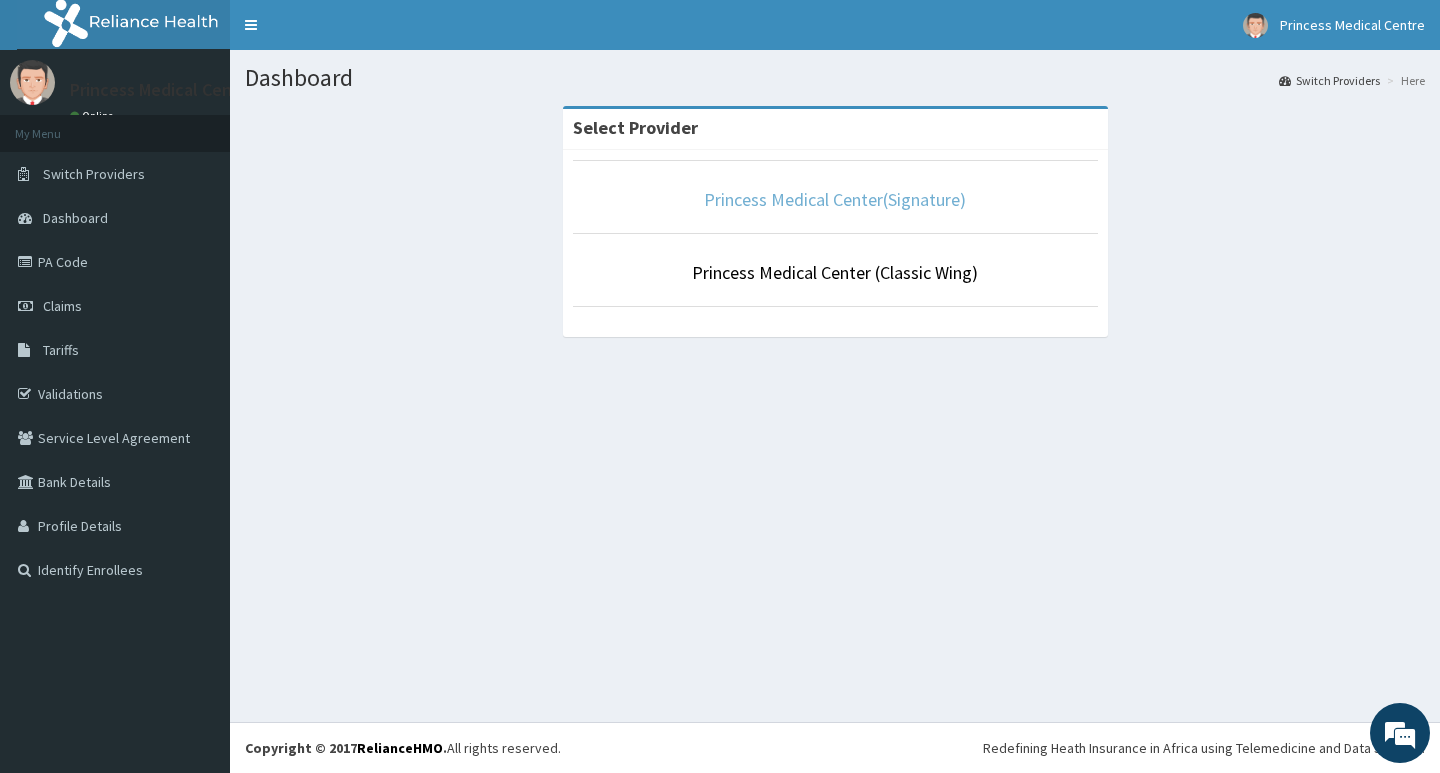 click on "Princess Medical Center(Signature)" at bounding box center [835, 199] 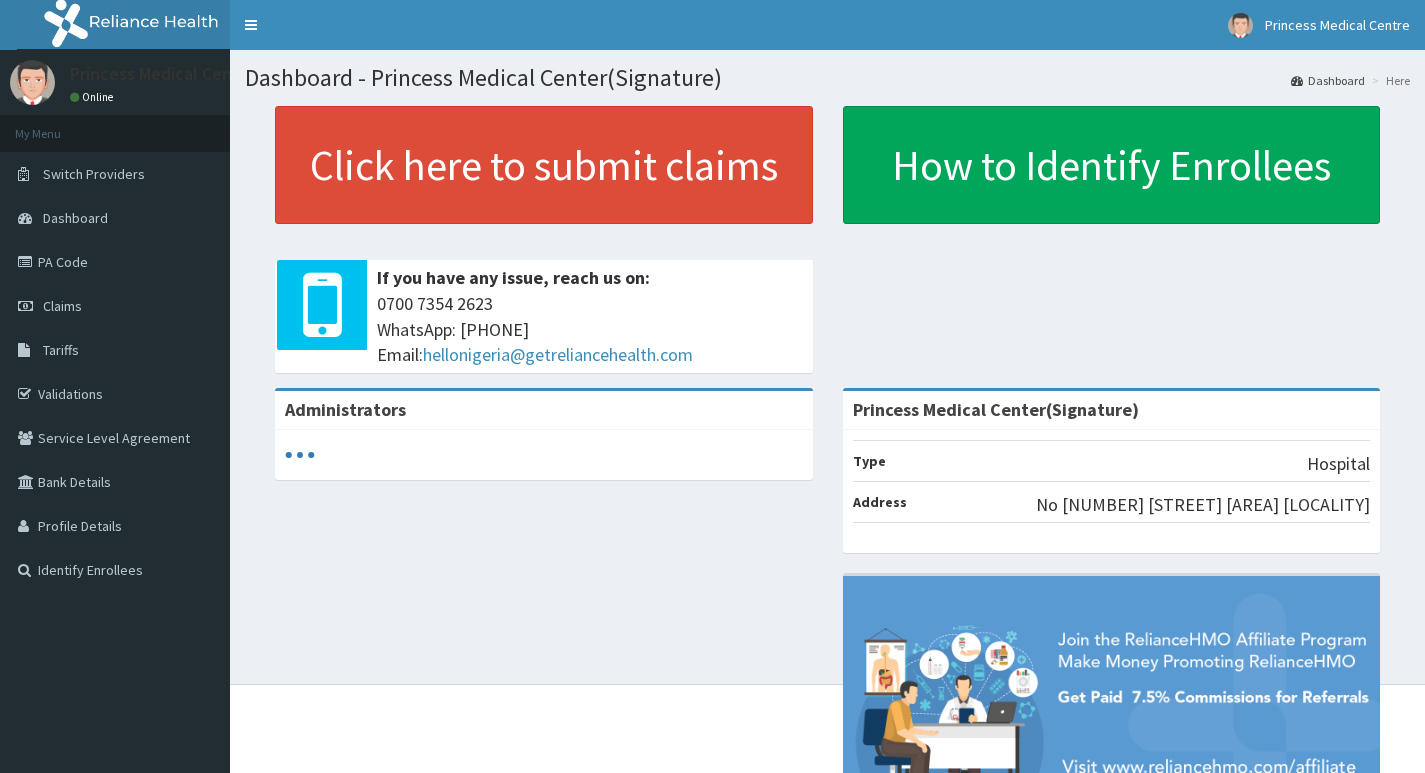 scroll, scrollTop: 0, scrollLeft: 0, axis: both 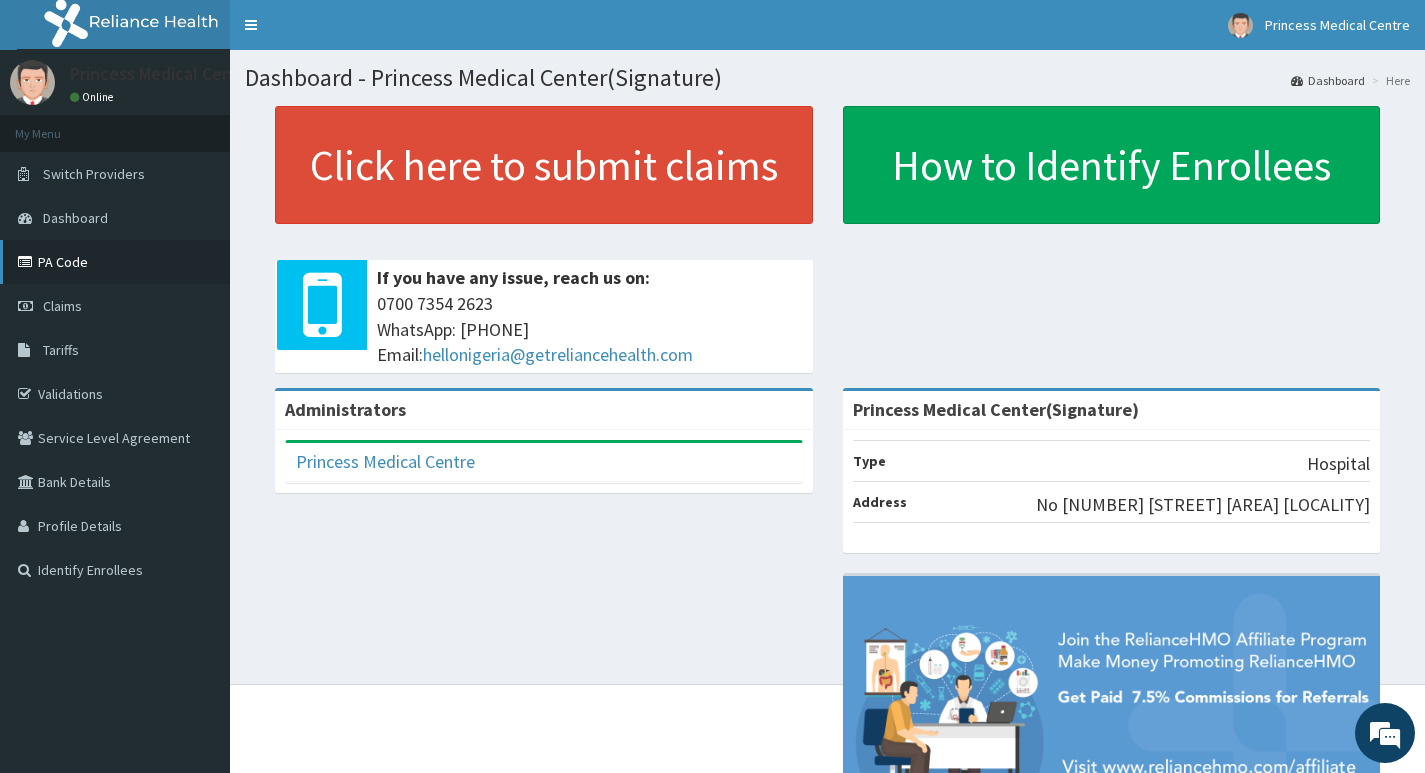 click on "PA Code" at bounding box center (115, 262) 